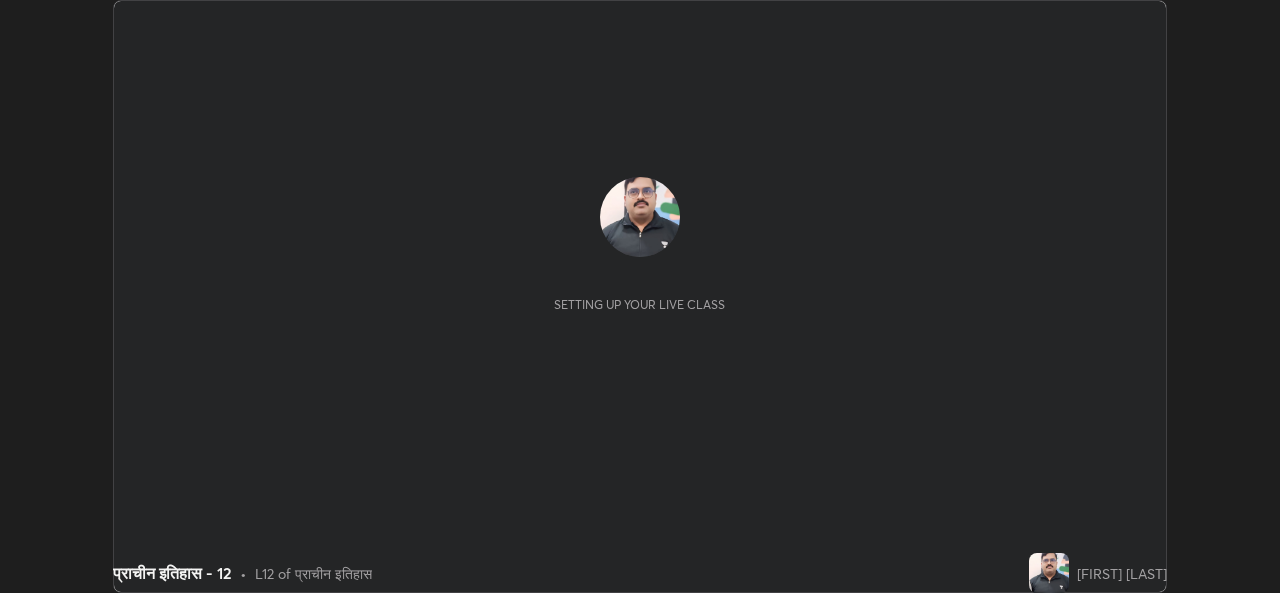 scroll, scrollTop: 0, scrollLeft: 0, axis: both 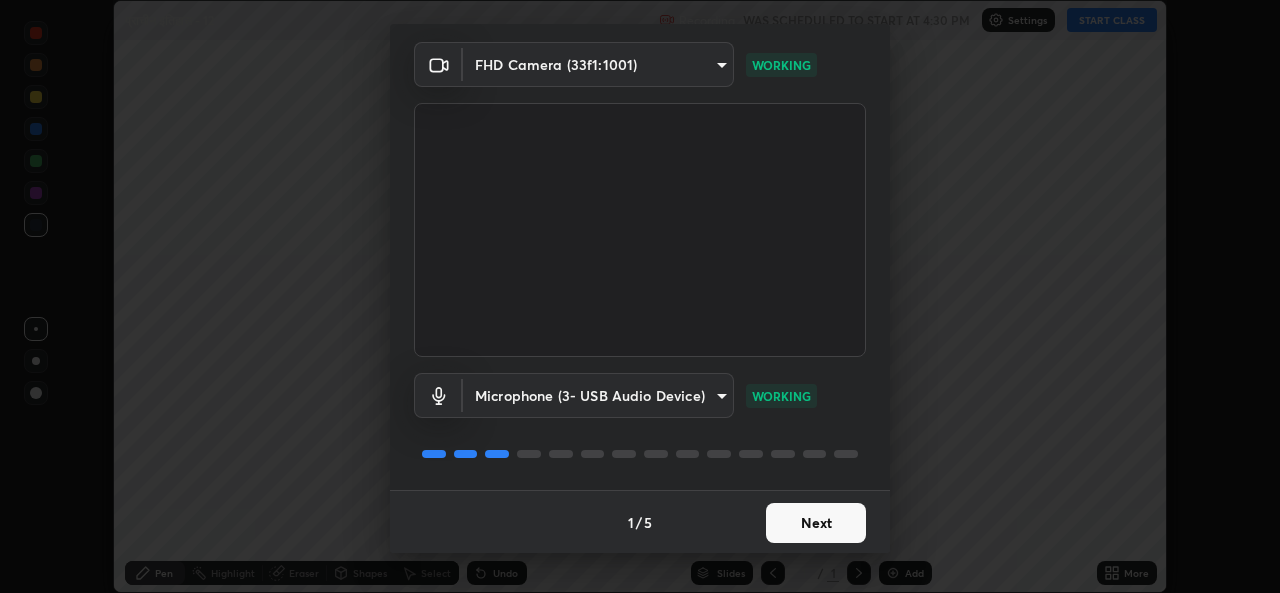 click on "Next" at bounding box center (816, 523) 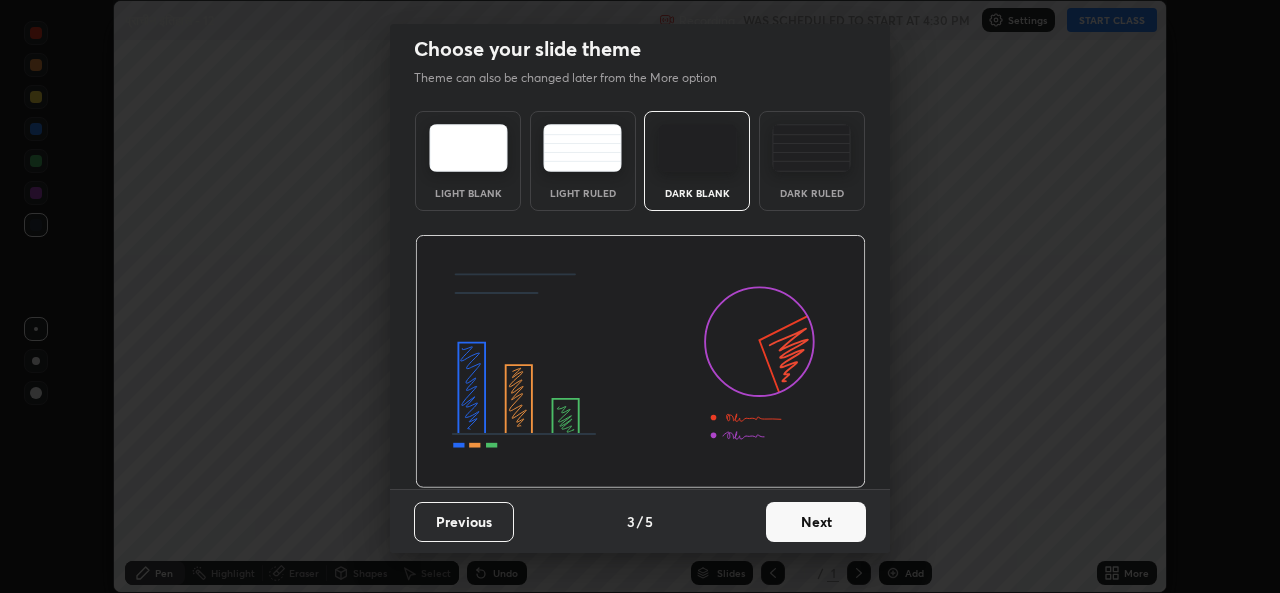 scroll, scrollTop: 0, scrollLeft: 0, axis: both 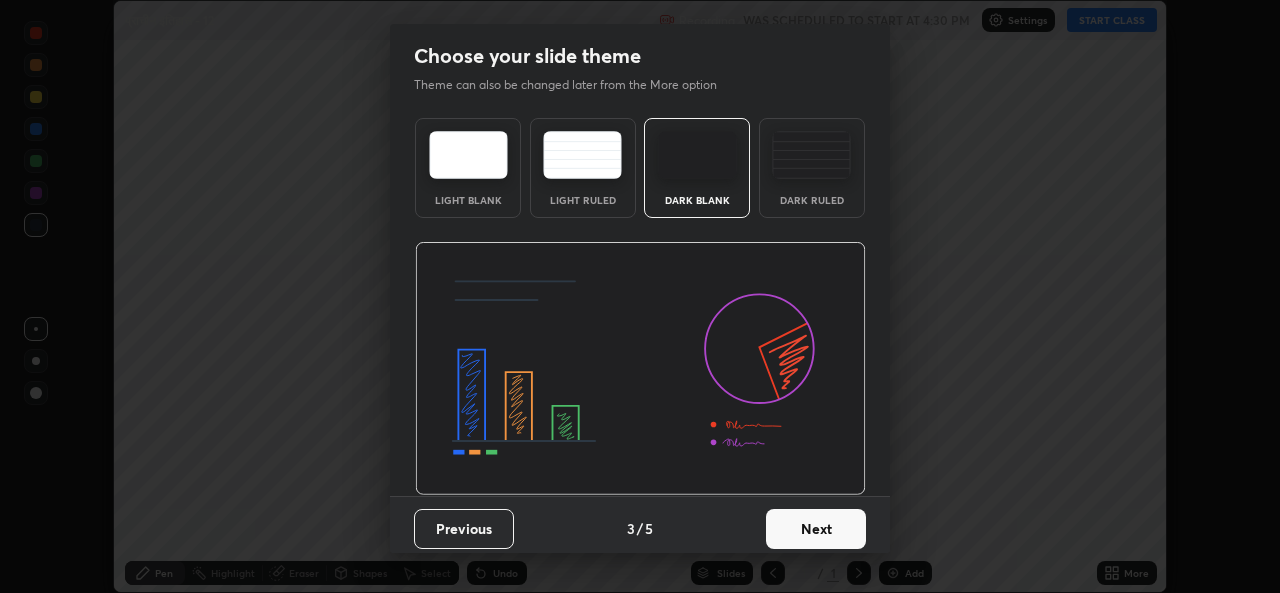click on "Next" at bounding box center [816, 529] 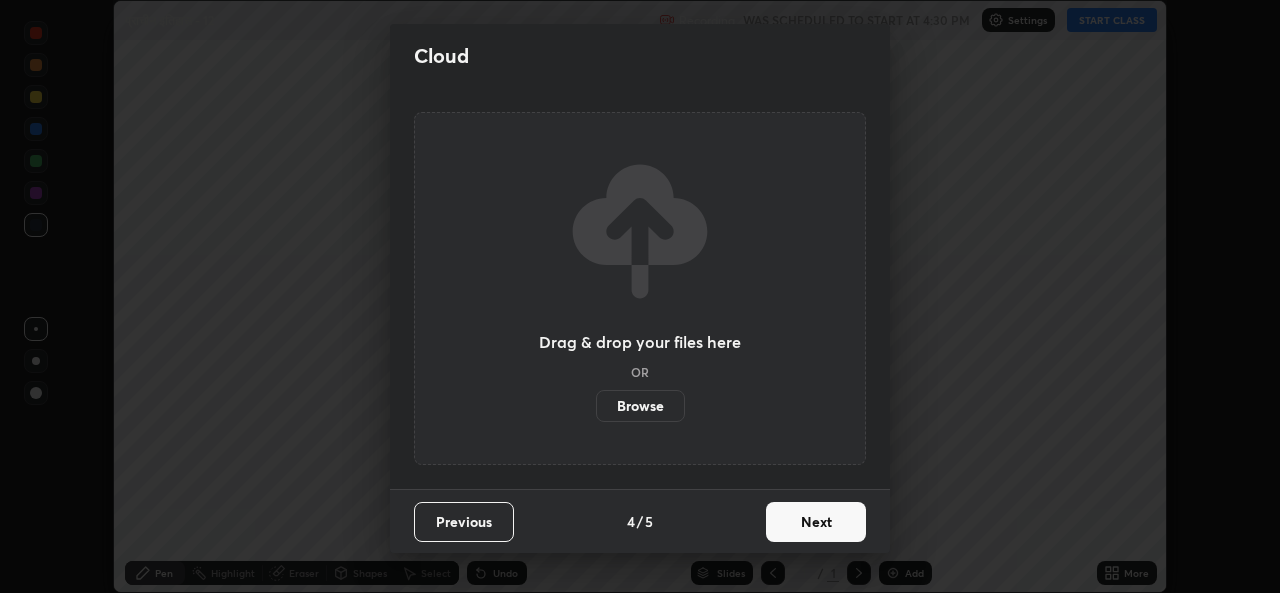 click on "Next" at bounding box center (816, 522) 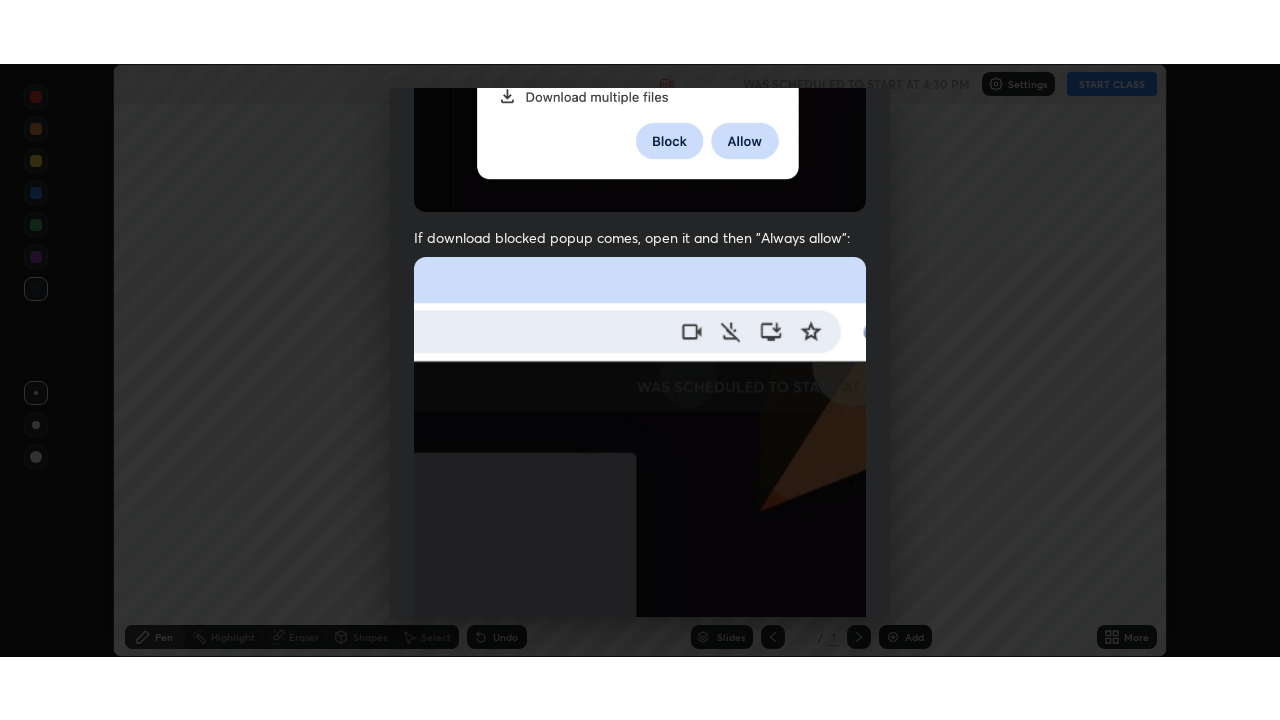 scroll, scrollTop: 470, scrollLeft: 0, axis: vertical 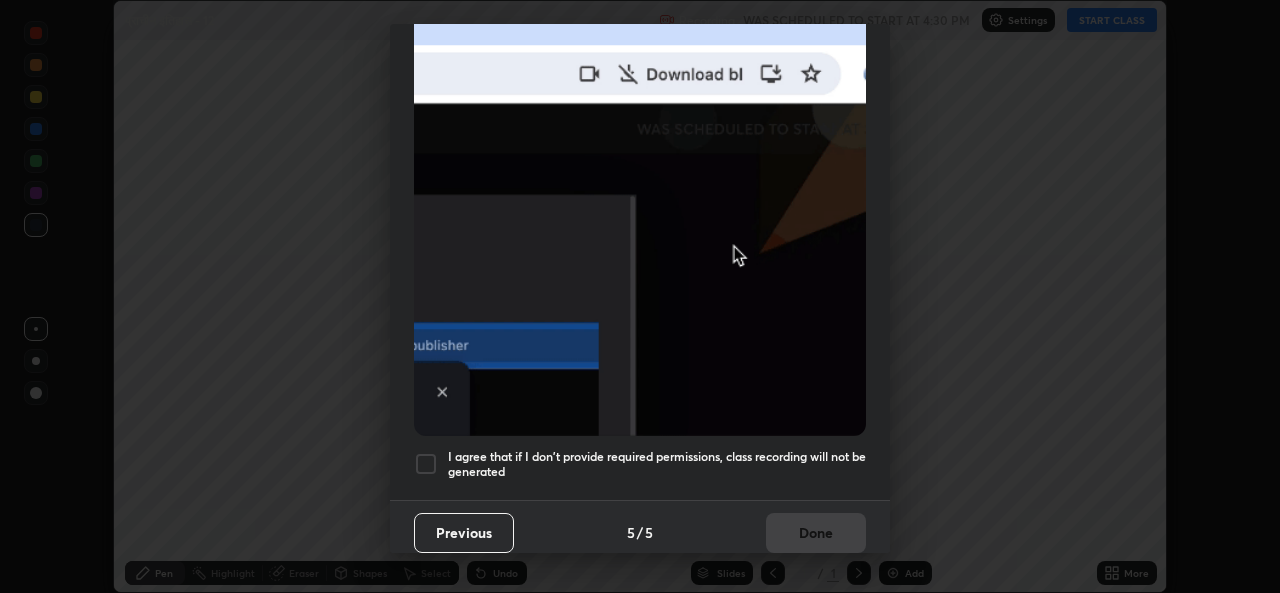 click on "I agree that if I don't provide required permissions, class recording will not be generated" at bounding box center (657, 464) 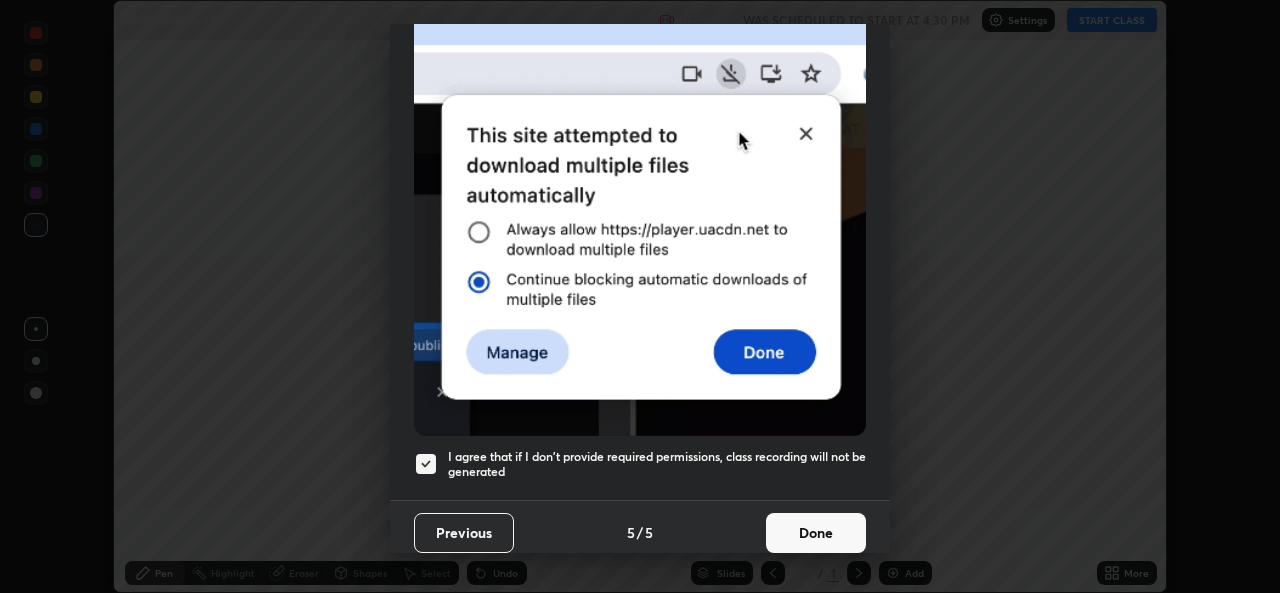 click on "Done" at bounding box center [816, 533] 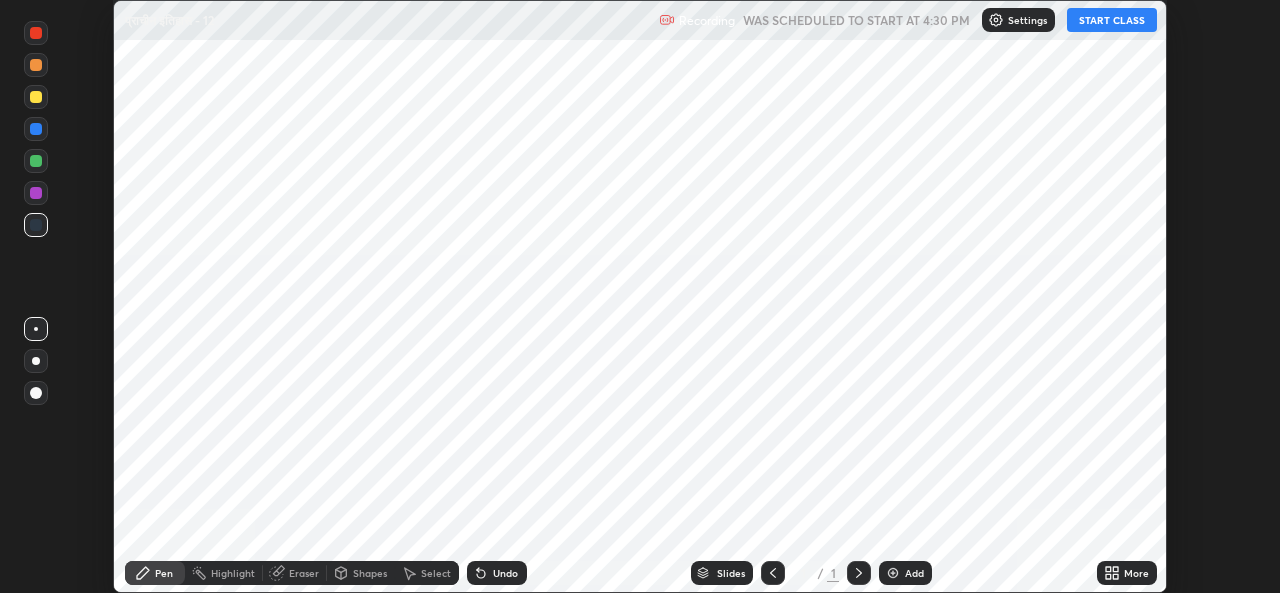 click on "Add" at bounding box center (905, 573) 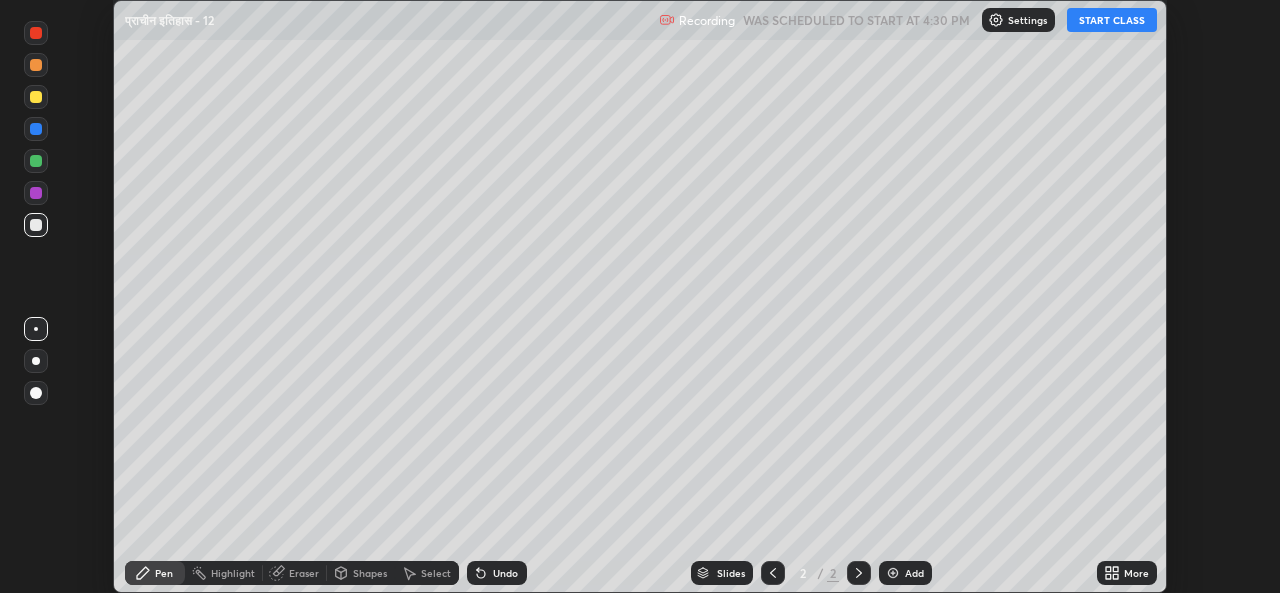 click 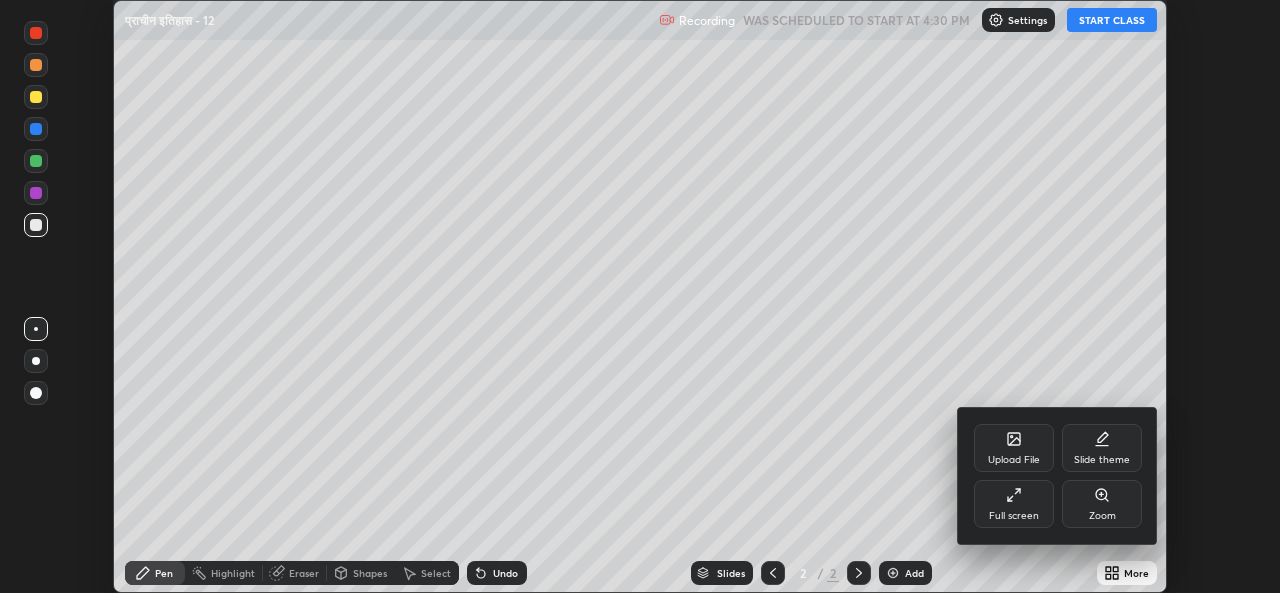 click 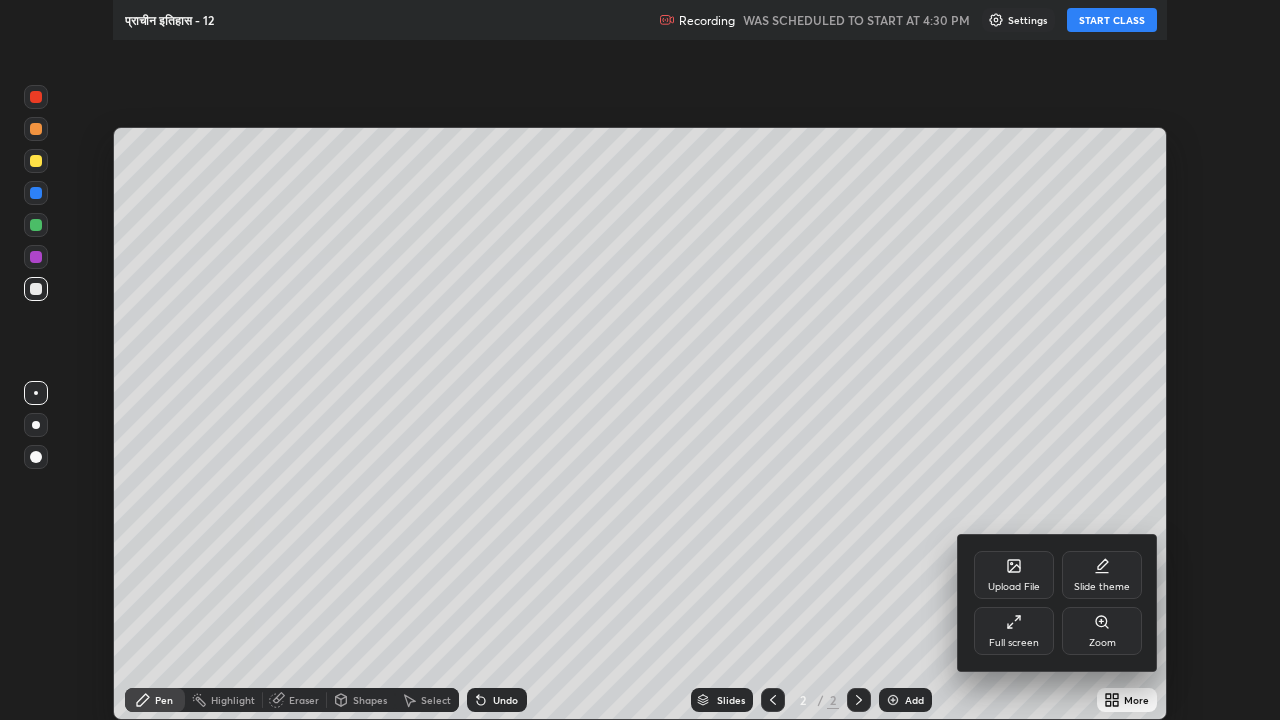 scroll, scrollTop: 99280, scrollLeft: 98720, axis: both 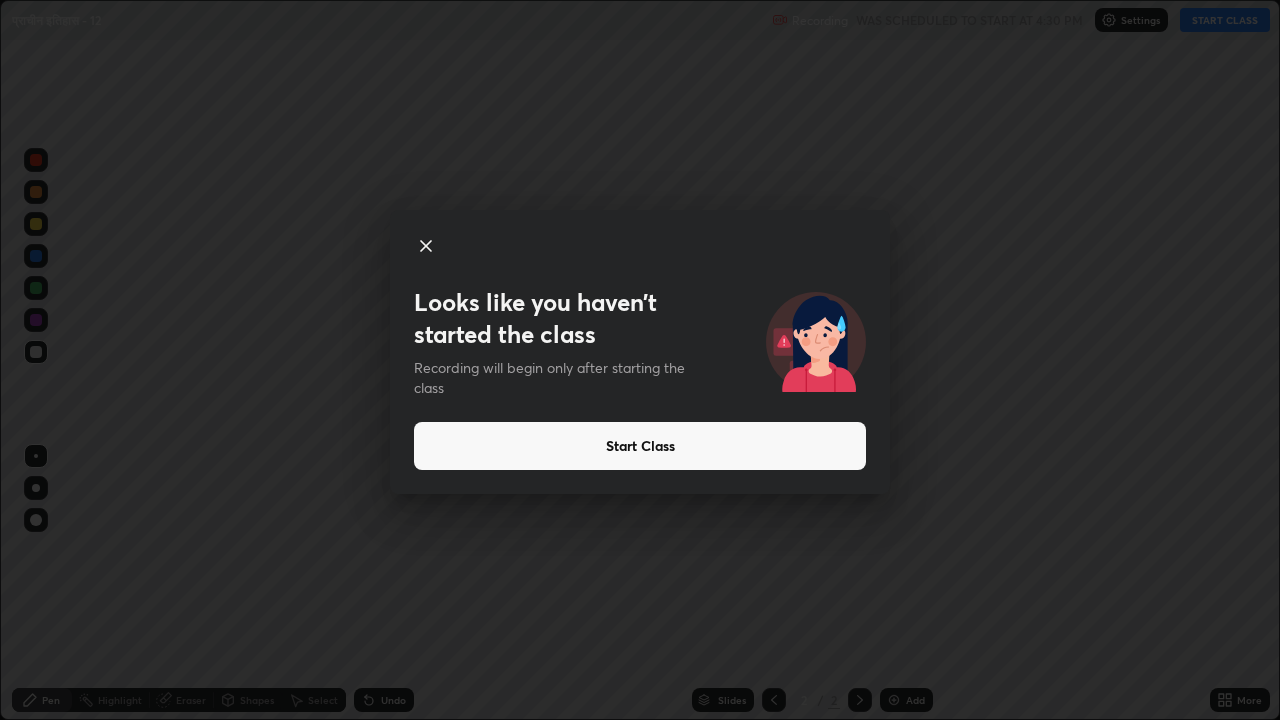 click on "Start Class" at bounding box center (640, 446) 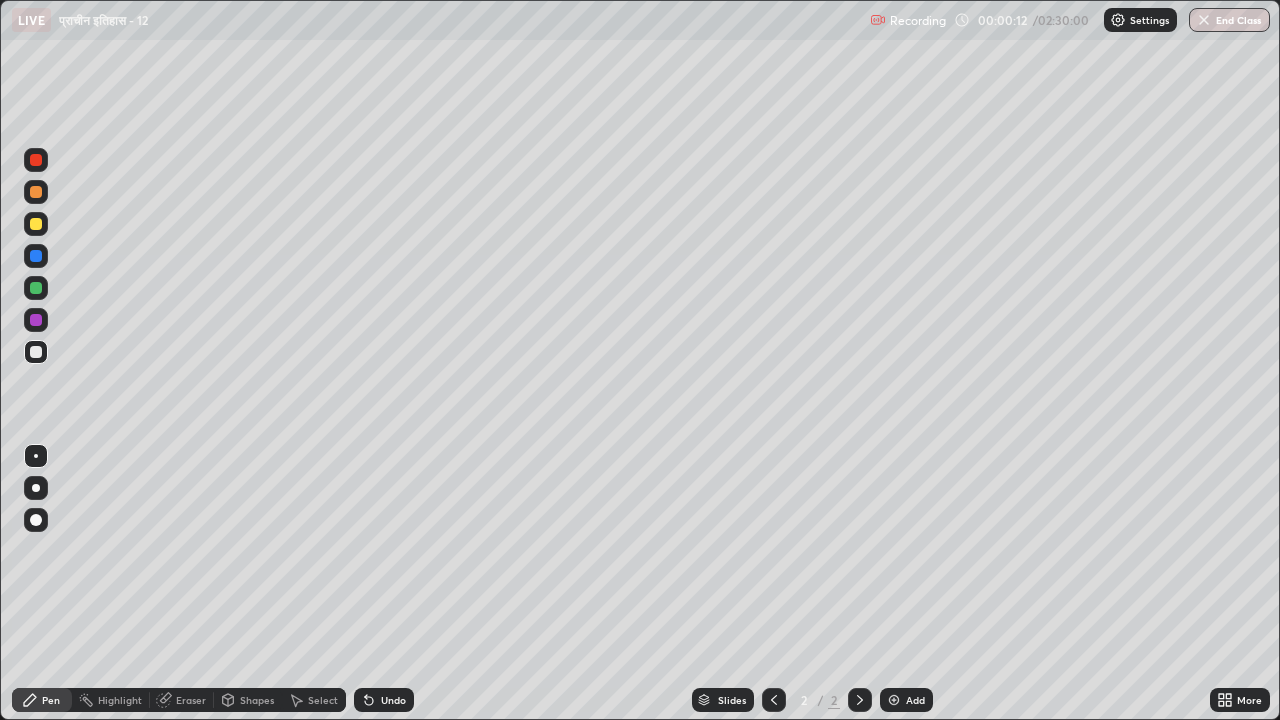 click at bounding box center [36, 352] 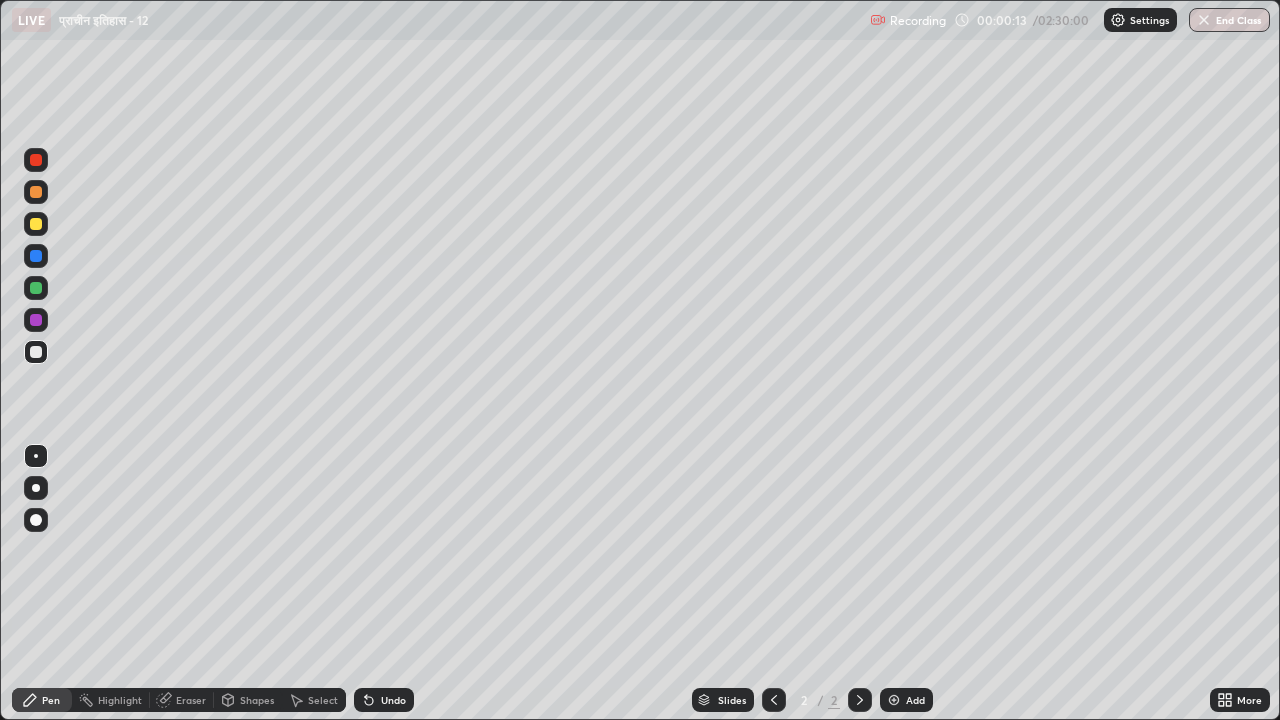 click at bounding box center [36, 520] 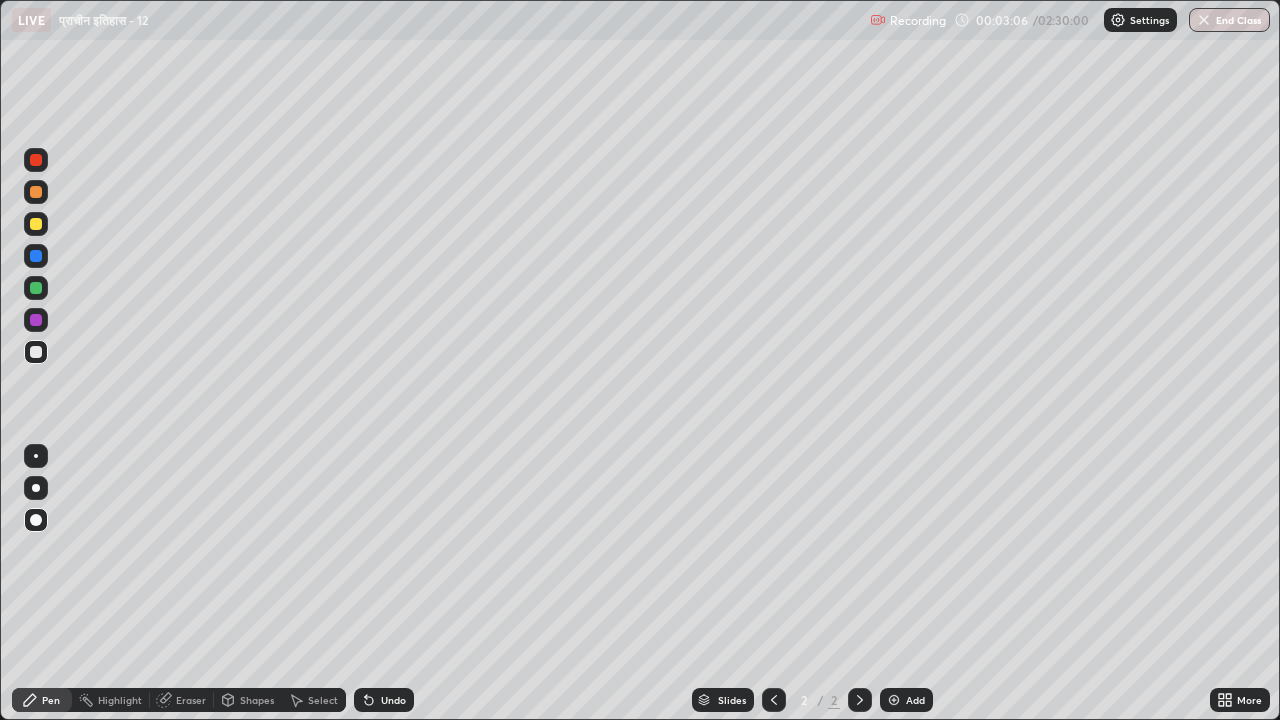 click at bounding box center (36, 288) 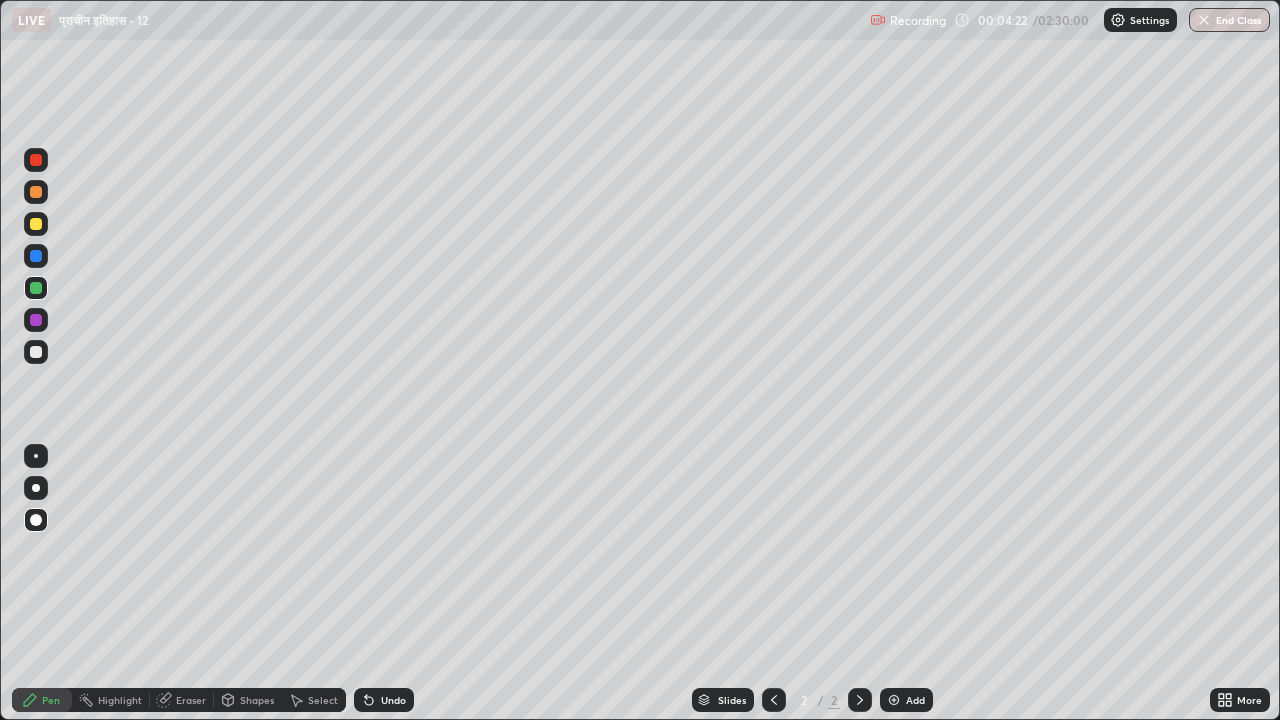 click at bounding box center [36, 224] 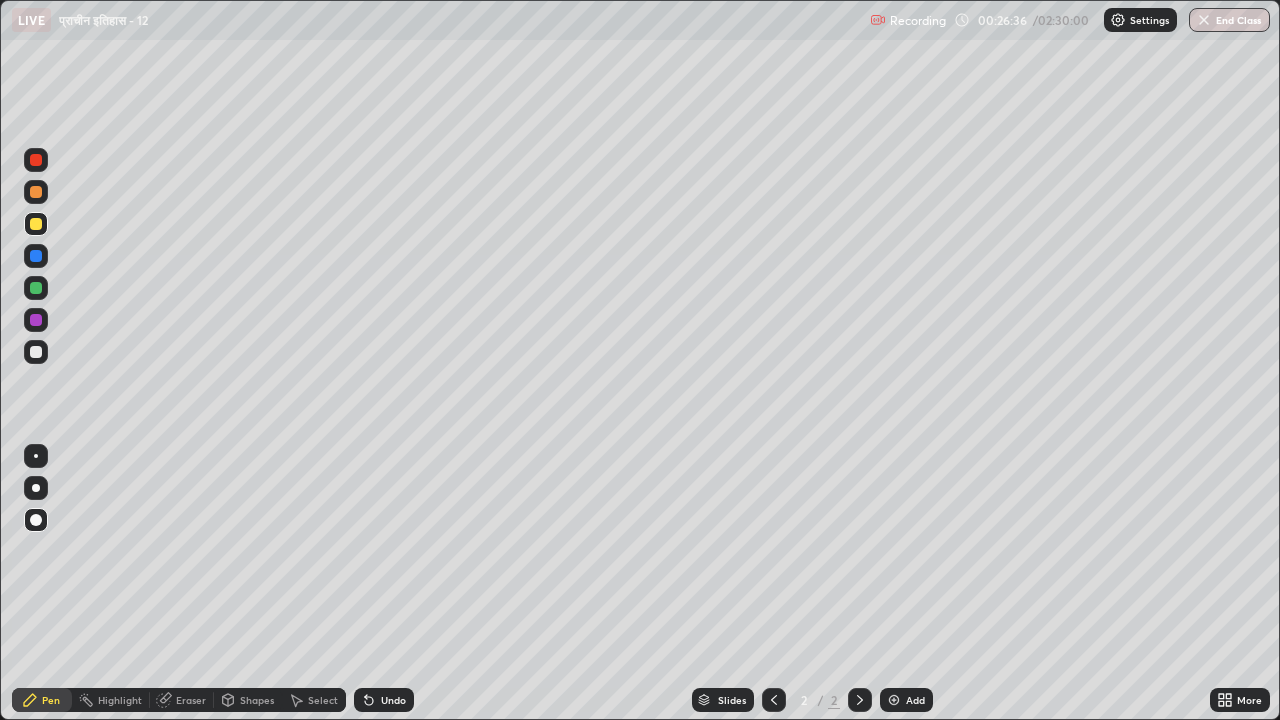 click at bounding box center [36, 320] 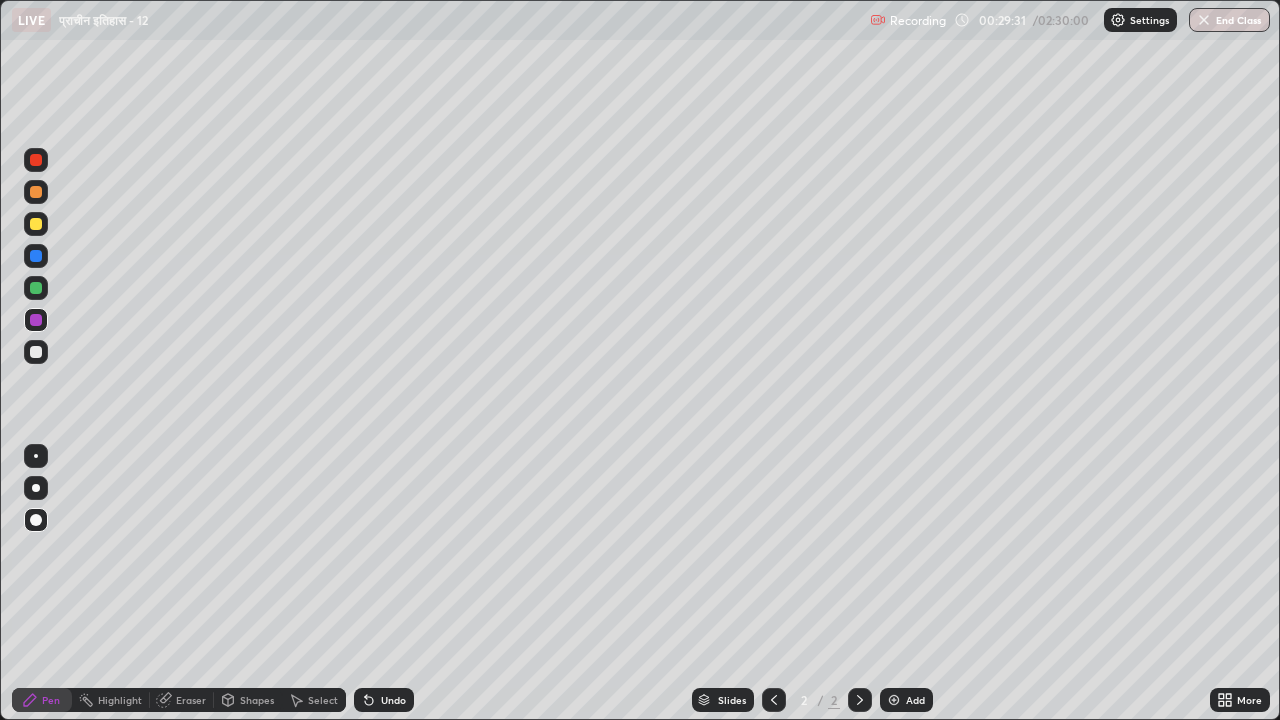 click on "Eraser" at bounding box center [182, 700] 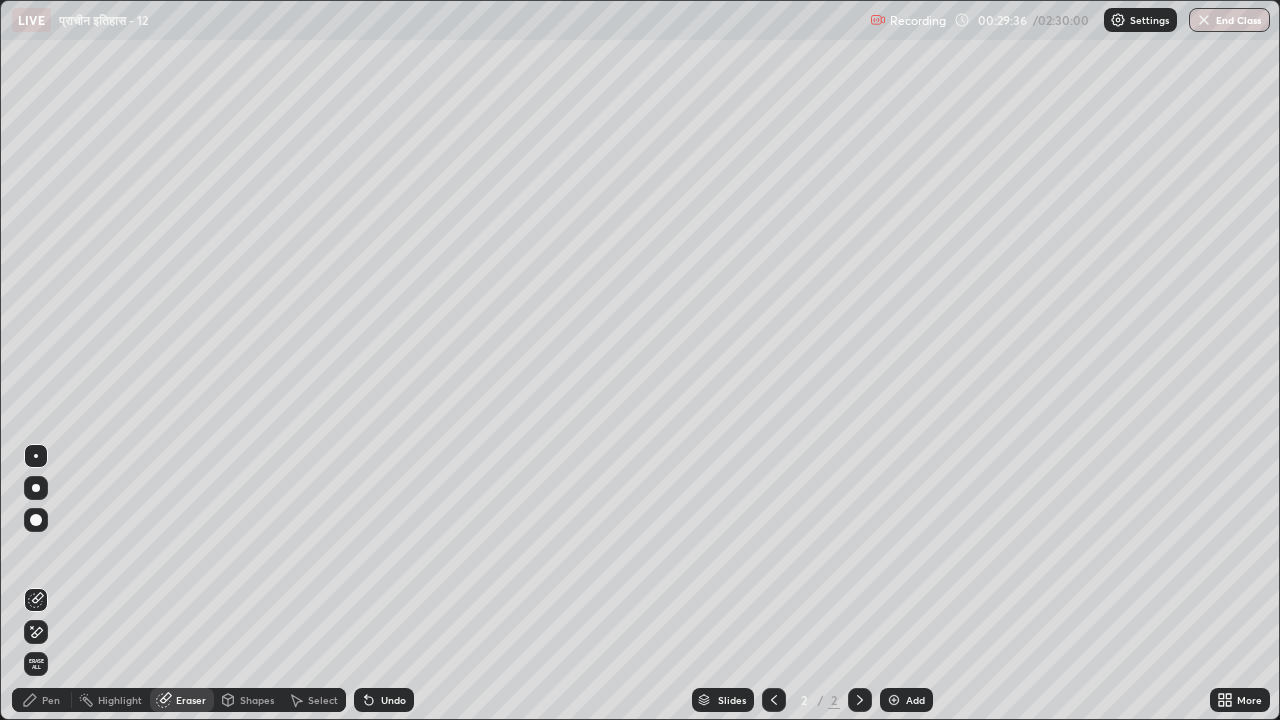 click on "Pen" at bounding box center (51, 700) 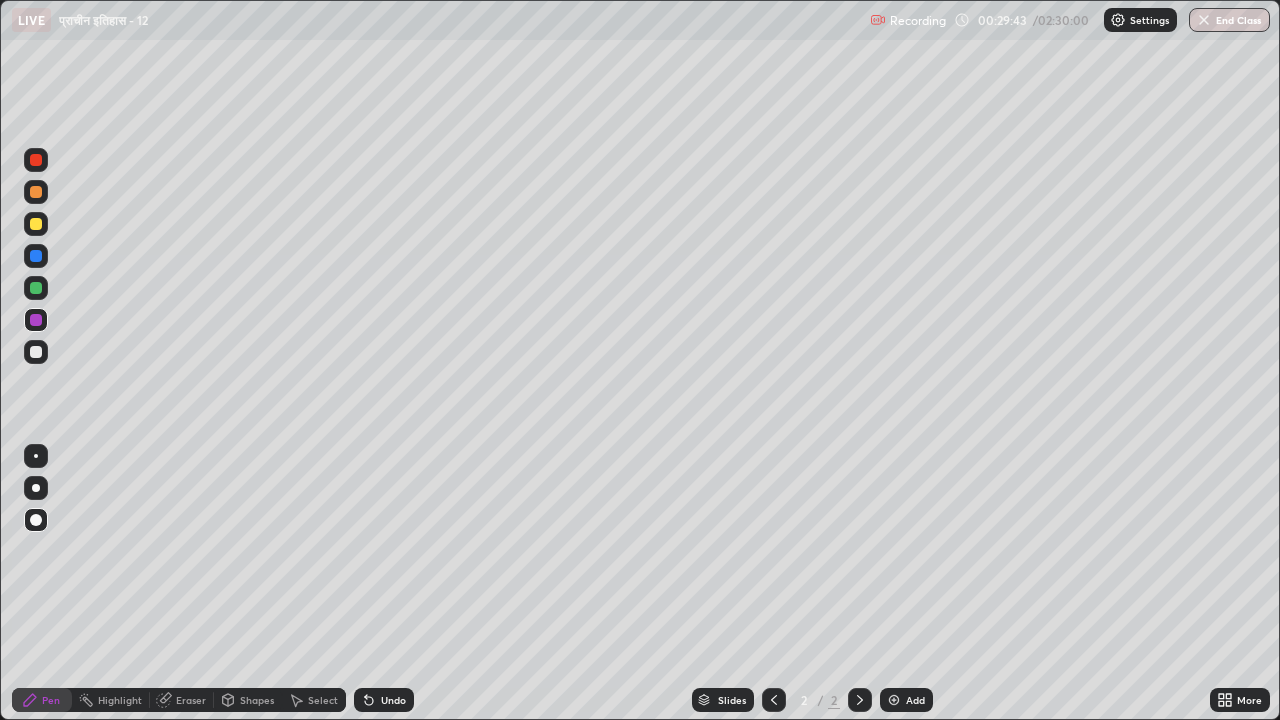 click on "Eraser" at bounding box center [191, 700] 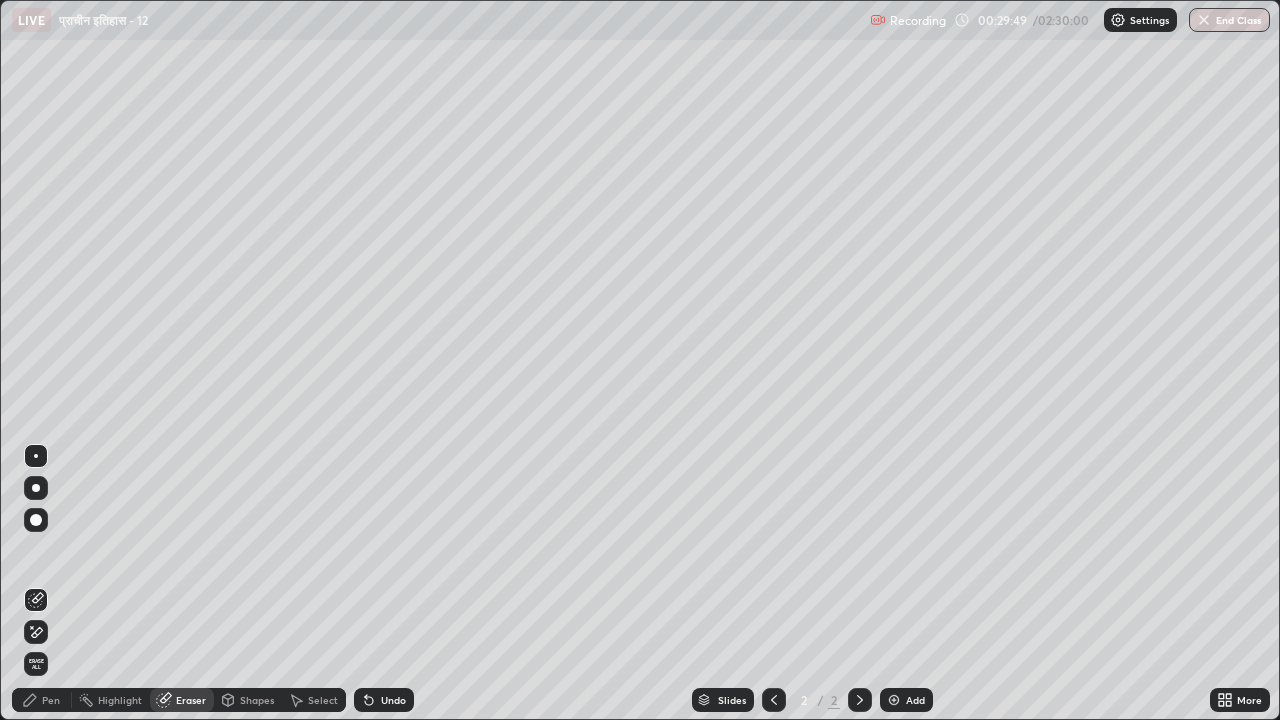 click on "Pen" at bounding box center [51, 700] 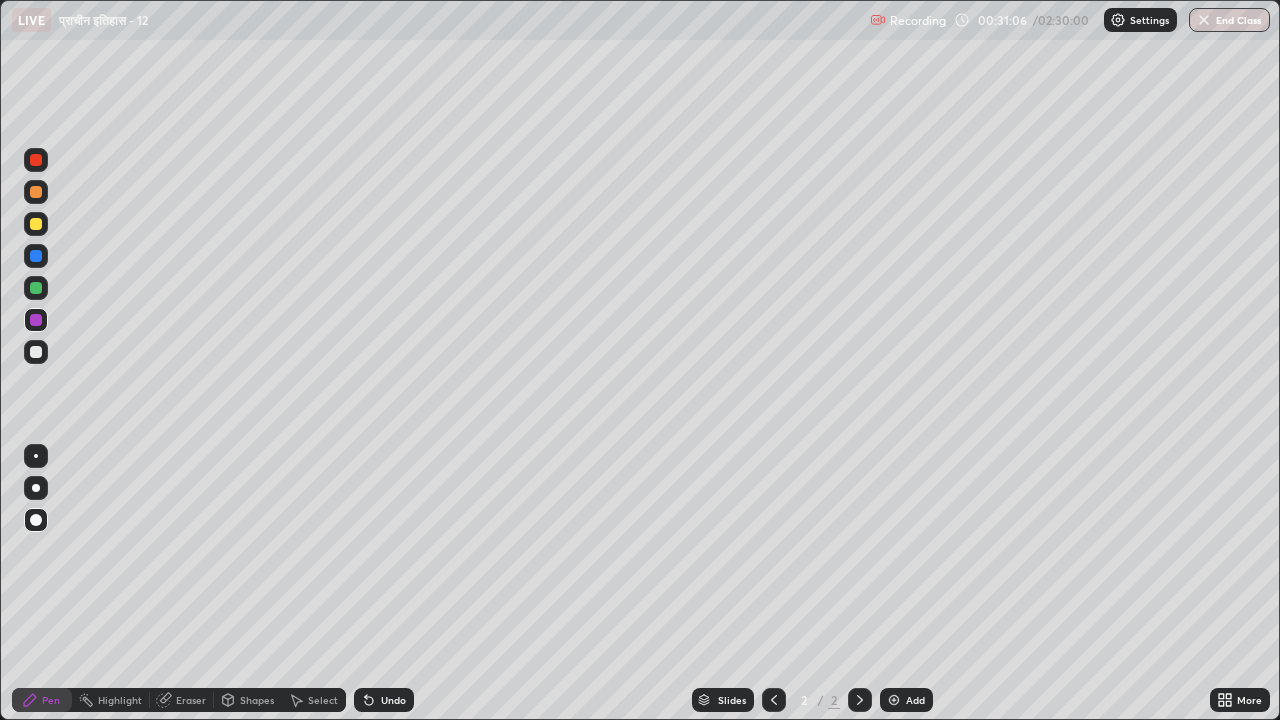 click at bounding box center (894, 700) 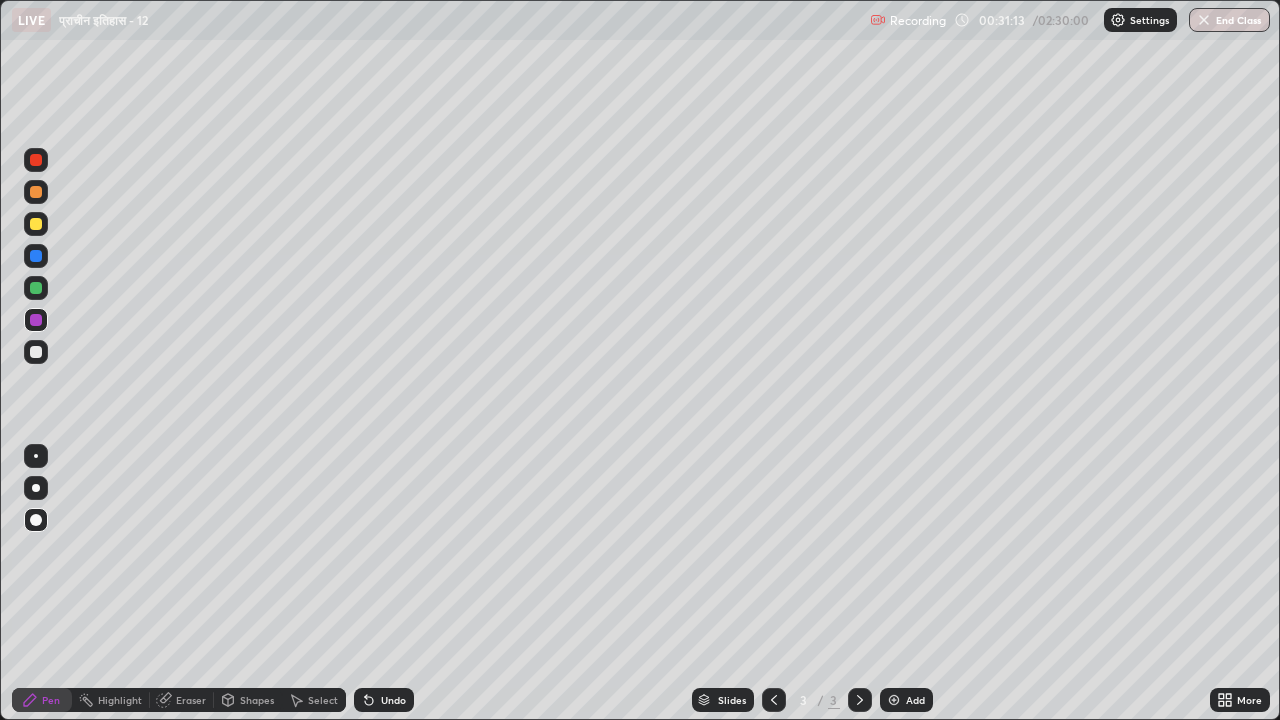 click at bounding box center [36, 352] 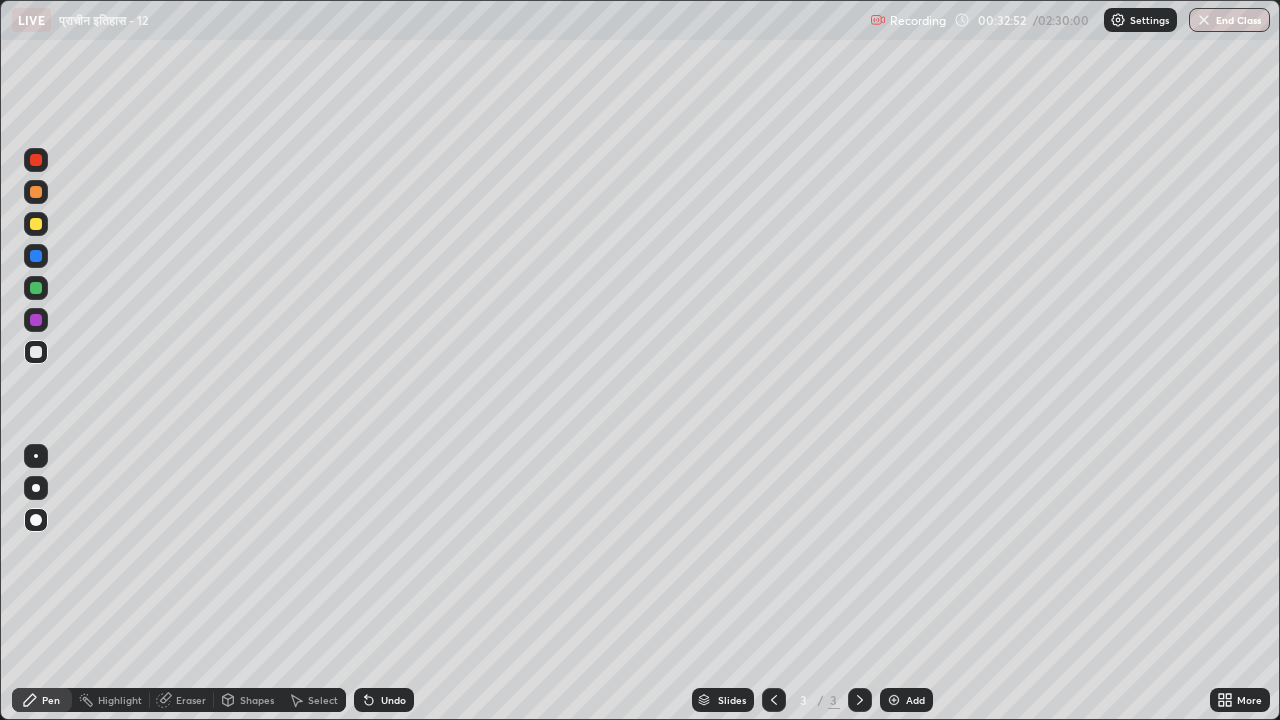 click at bounding box center [36, 288] 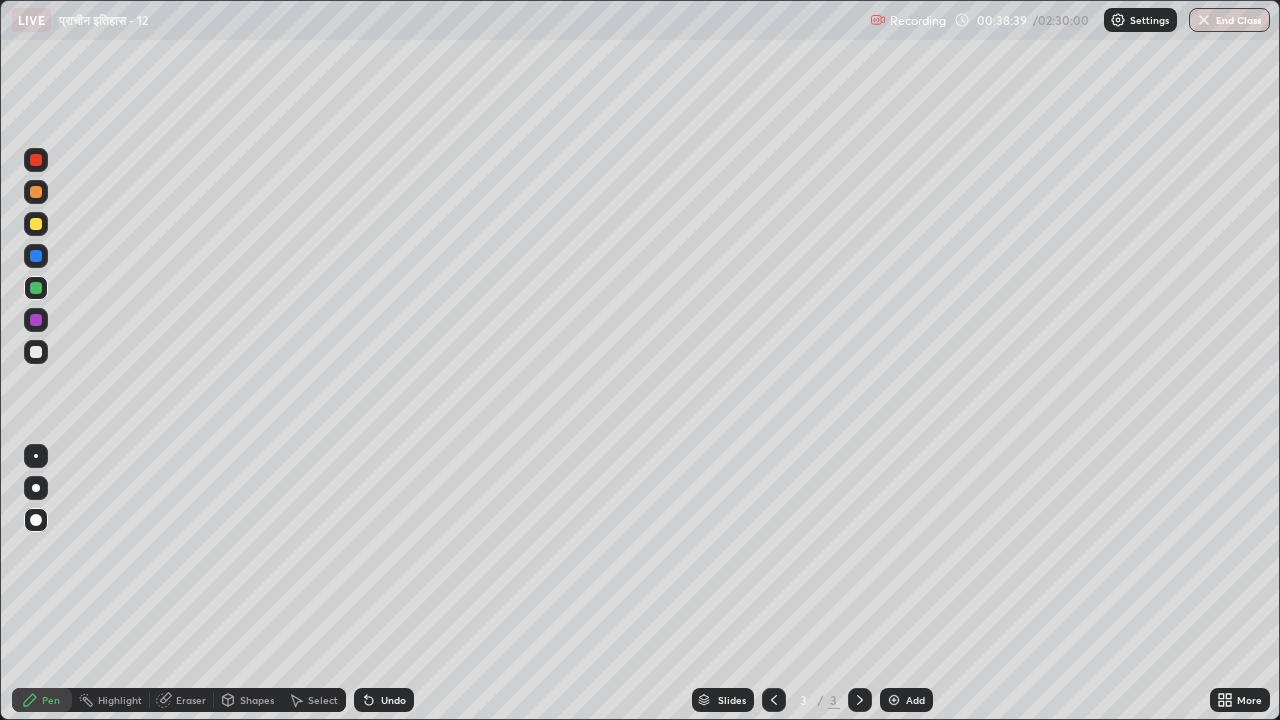 click on "Eraser" at bounding box center (191, 700) 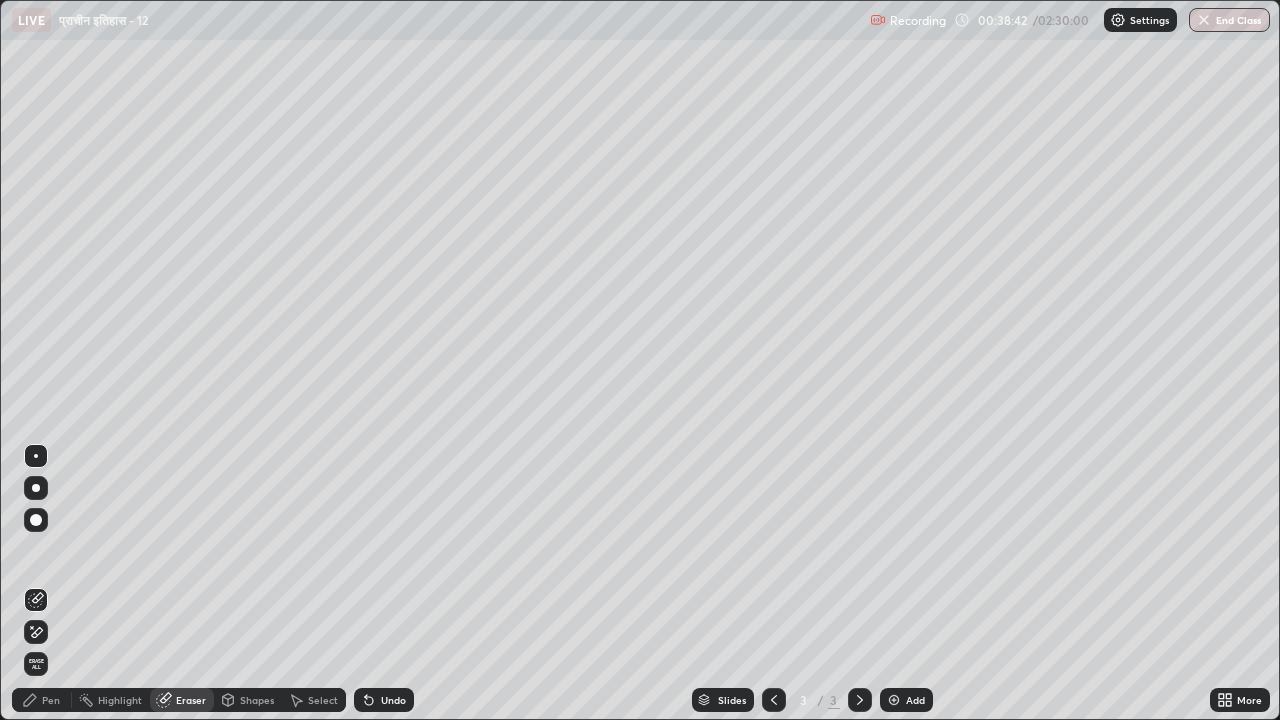 click on "Pen" at bounding box center (51, 700) 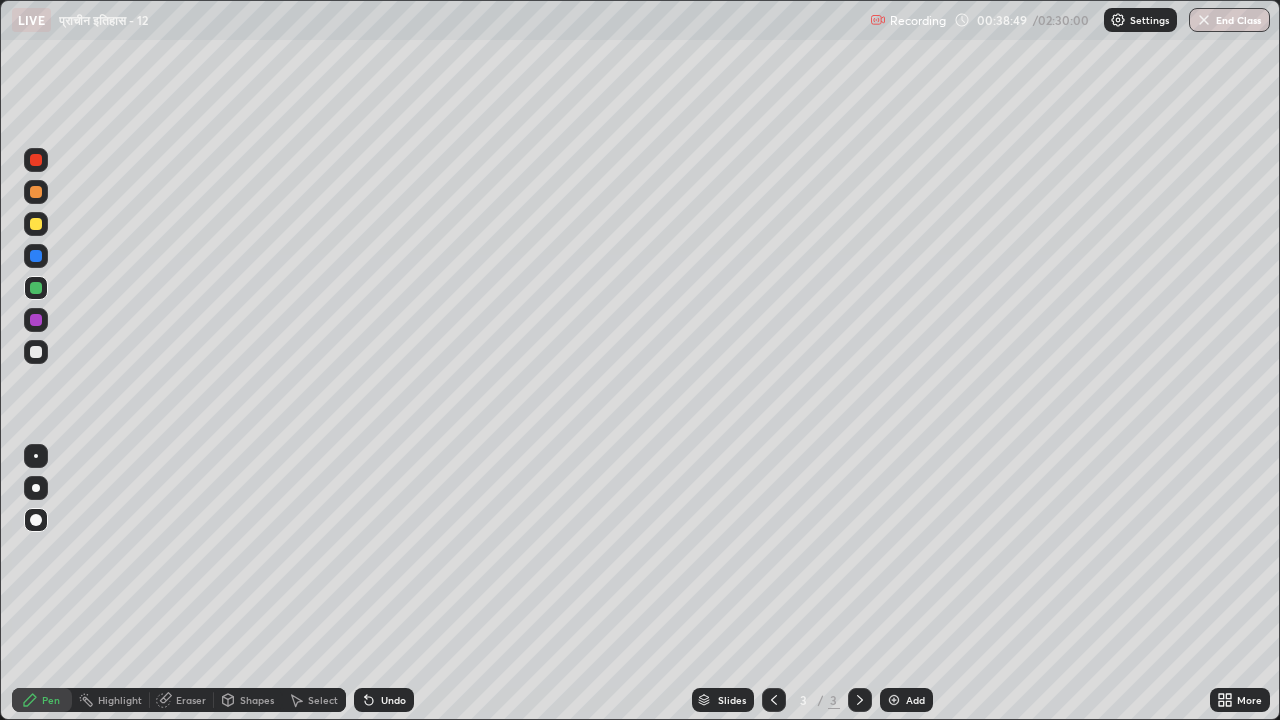 click on "Highlight" at bounding box center [120, 700] 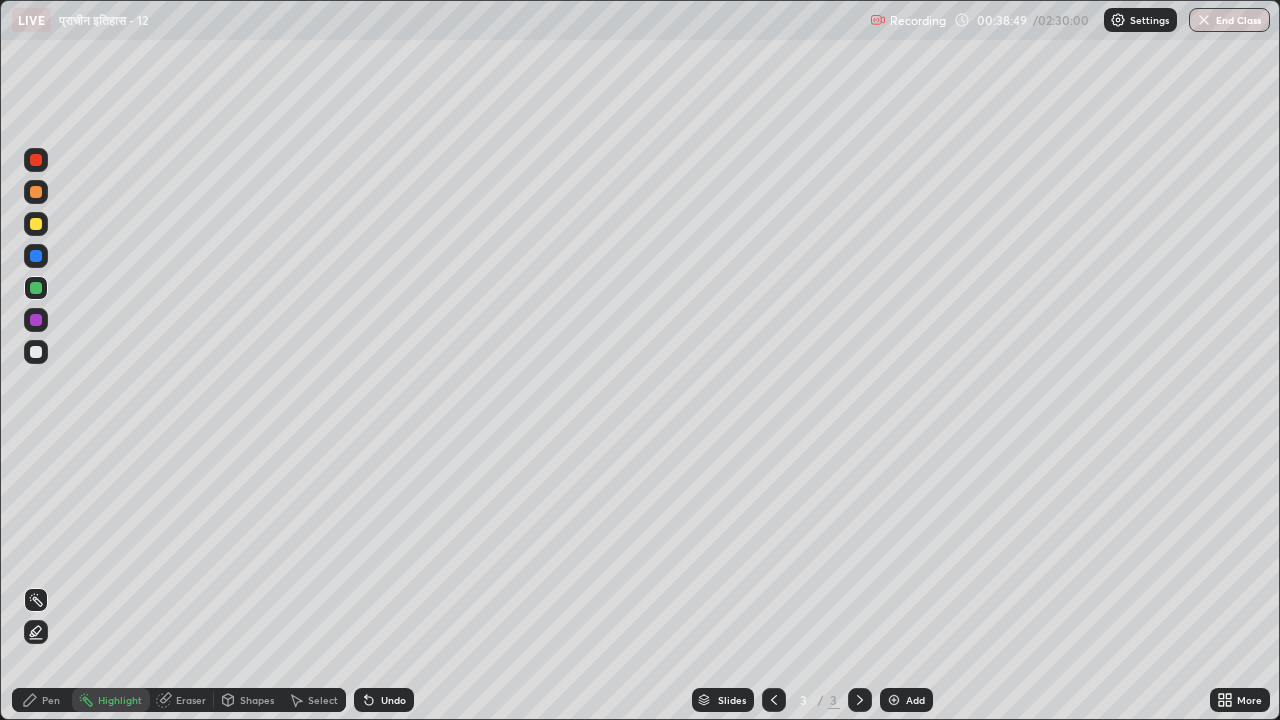 click on "Eraser" at bounding box center [191, 700] 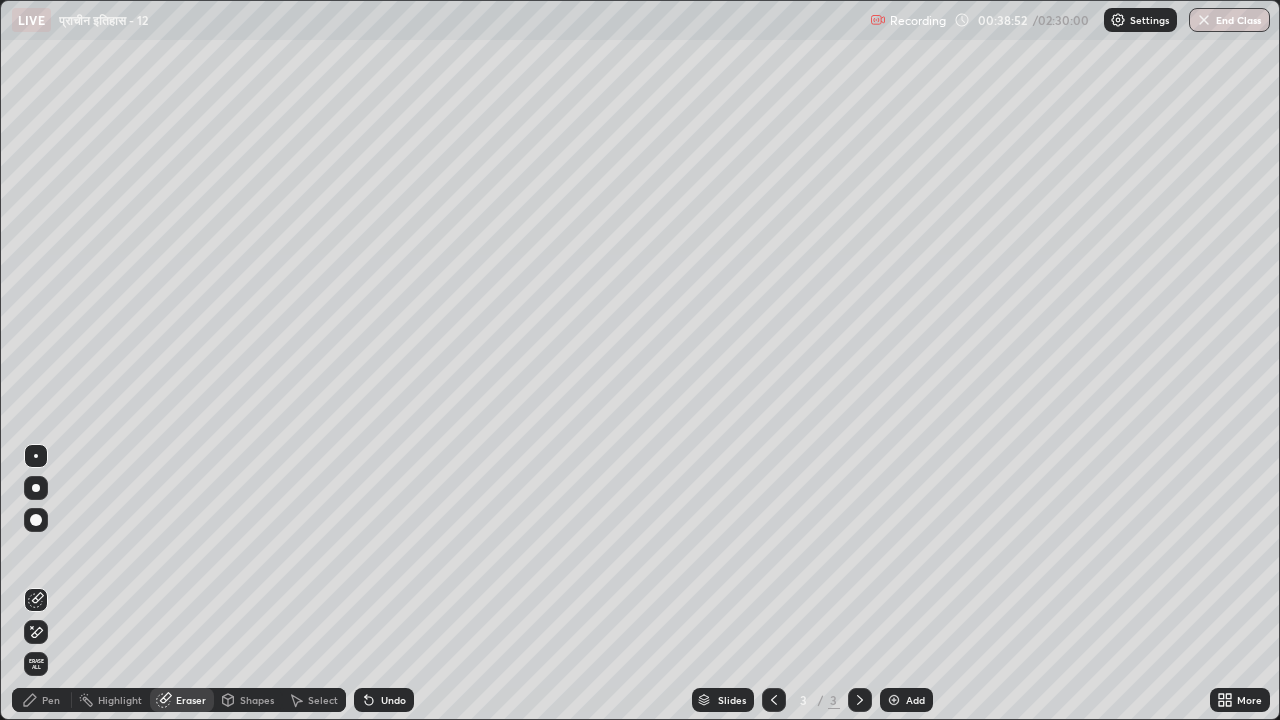 click on "Pen" at bounding box center [51, 700] 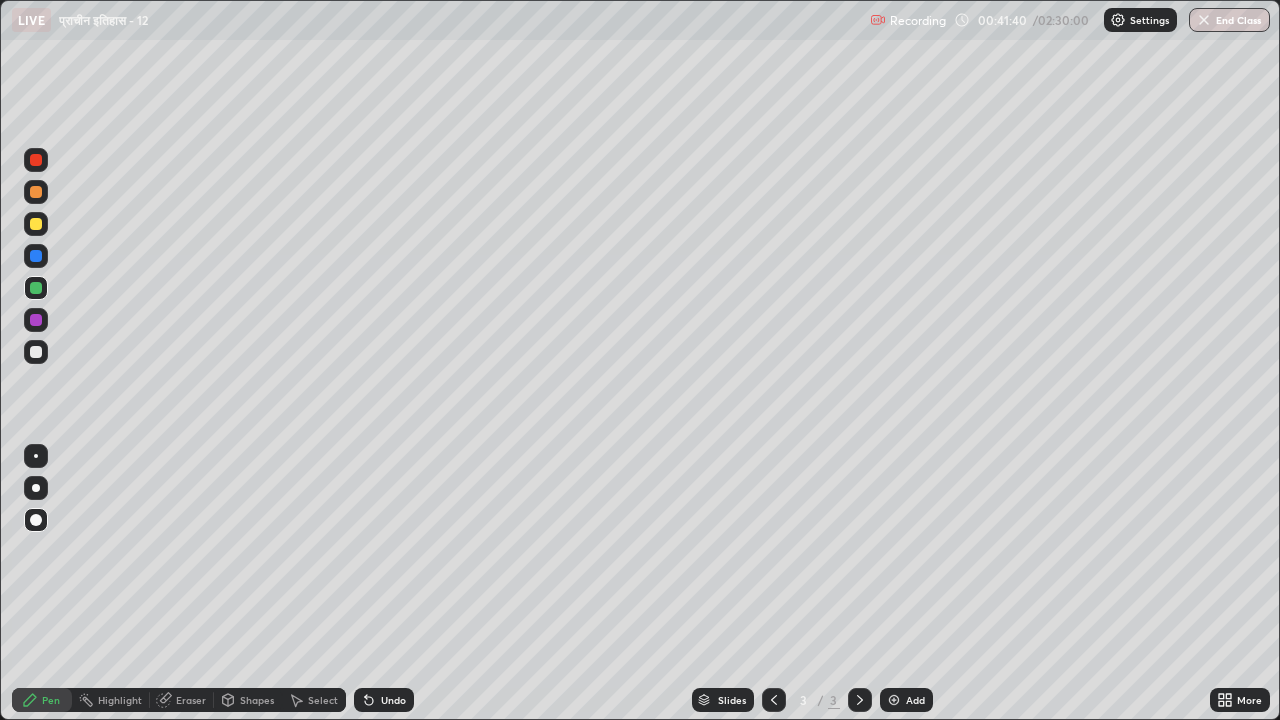 click at bounding box center [894, 700] 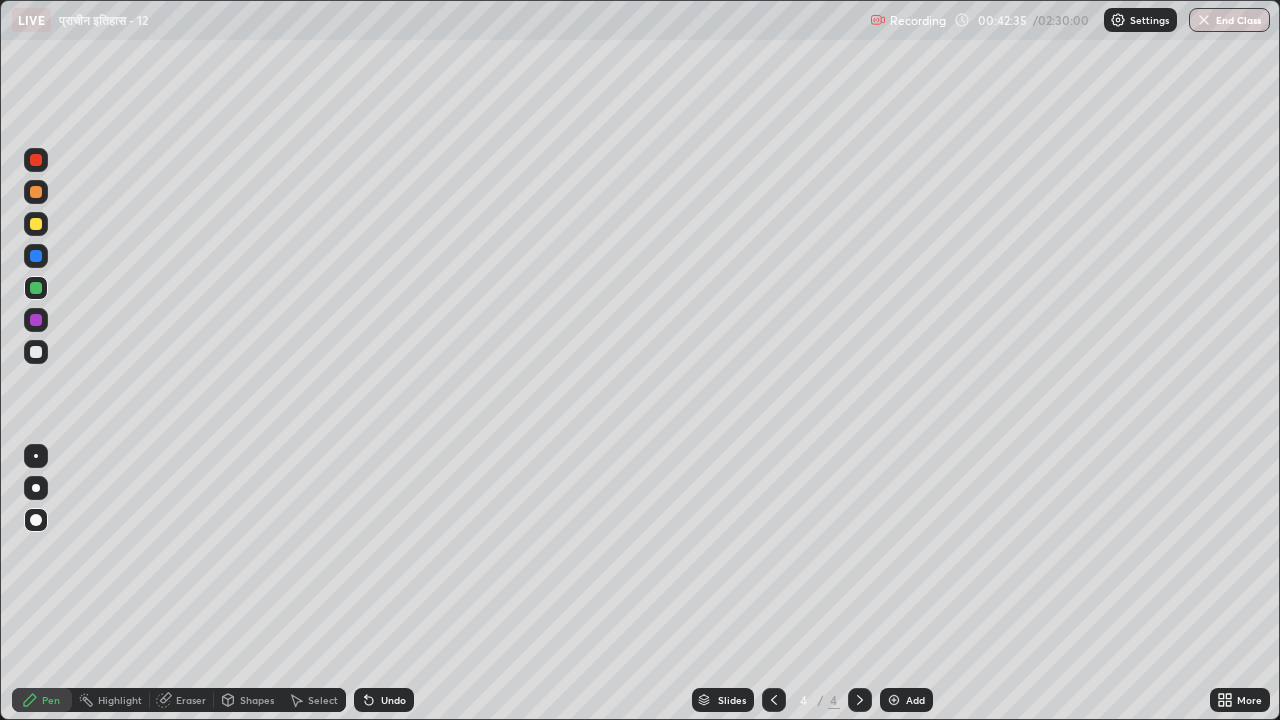 click at bounding box center [36, 352] 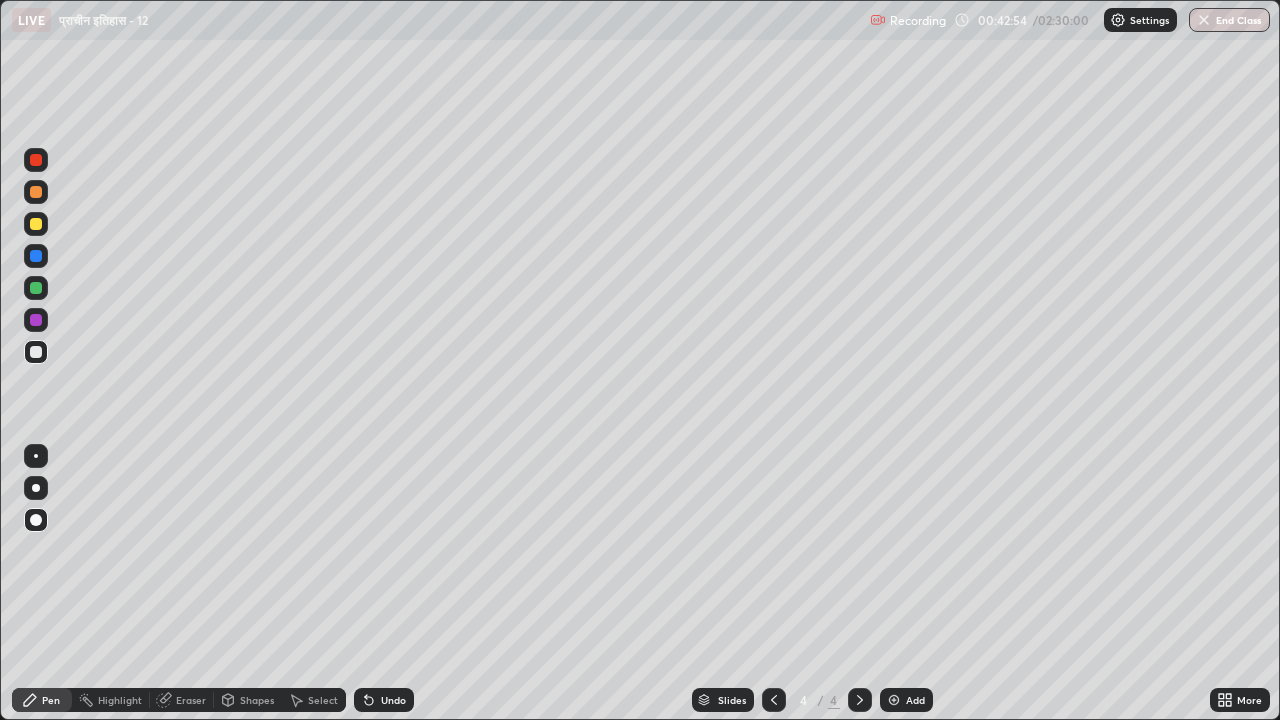 click at bounding box center [36, 288] 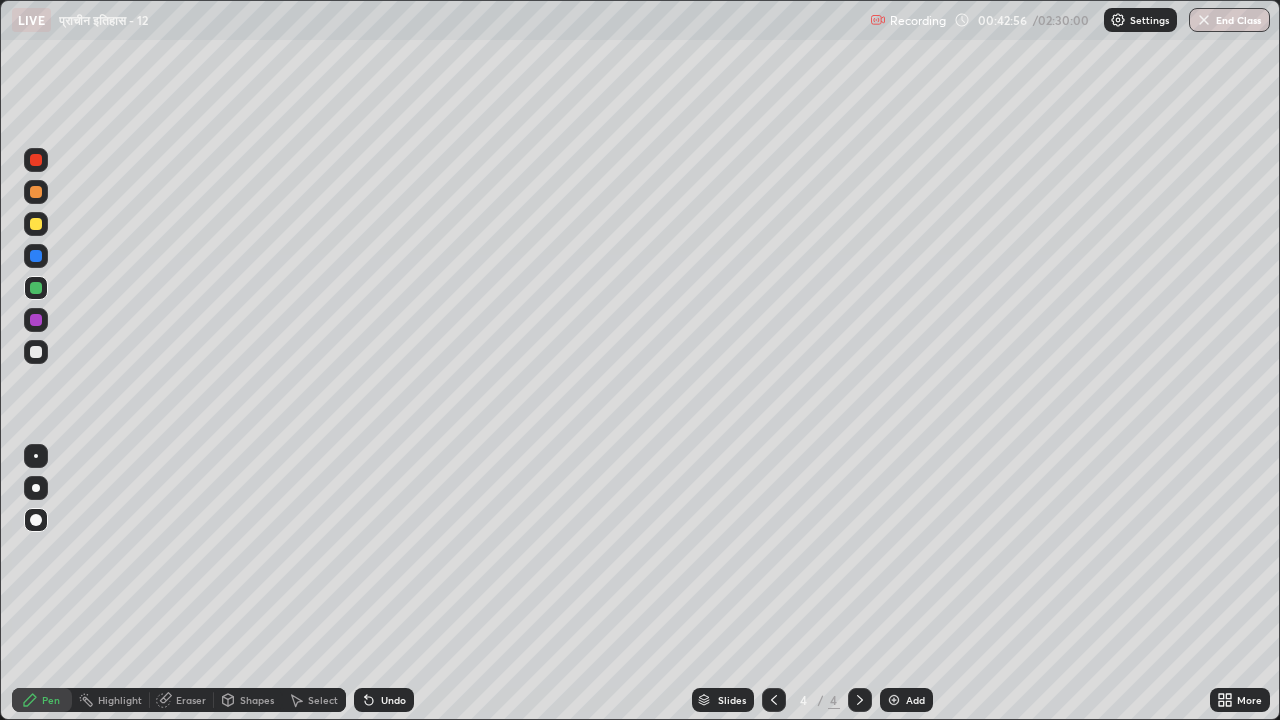click at bounding box center [36, 224] 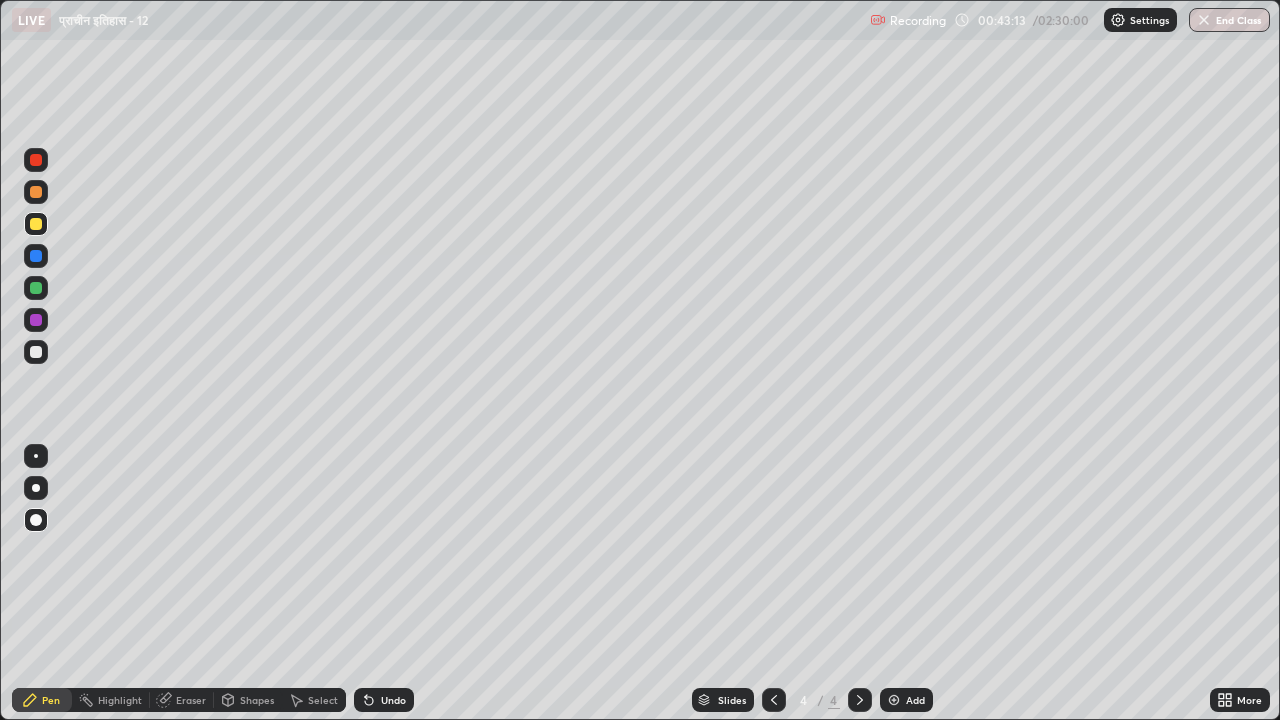 click at bounding box center (36, 352) 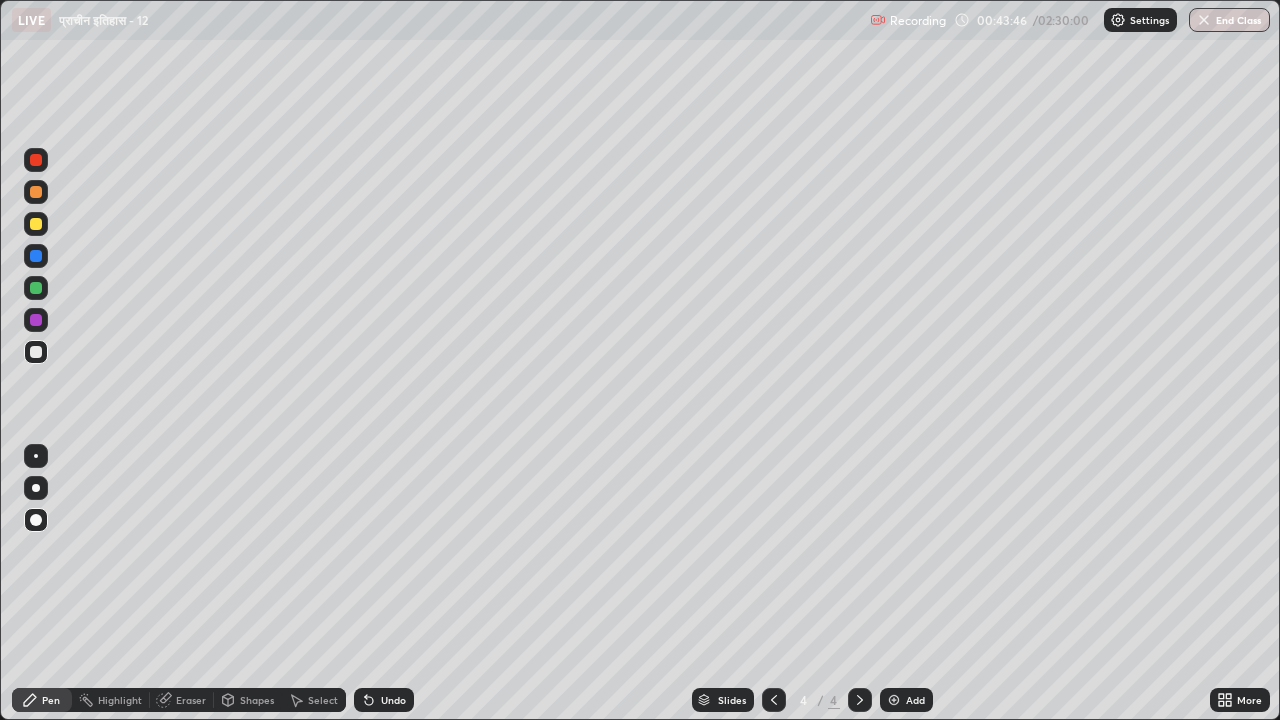 click at bounding box center [36, 224] 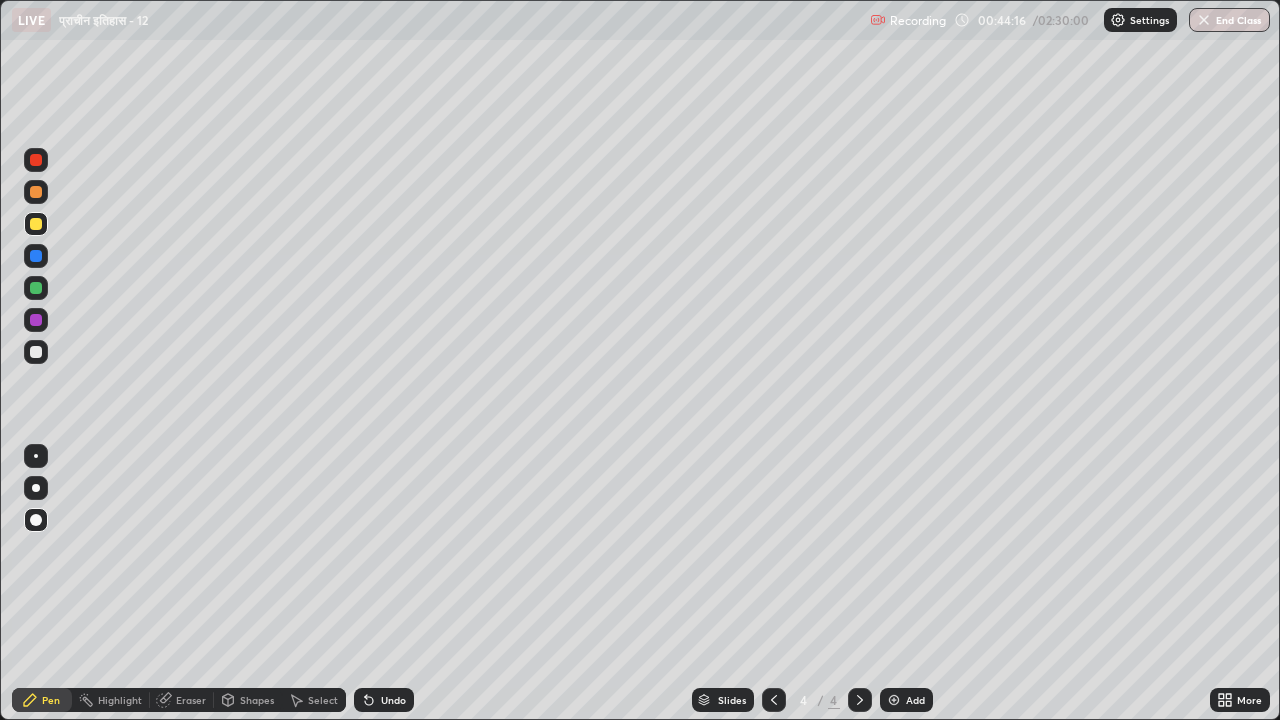 click on "Eraser" at bounding box center [191, 700] 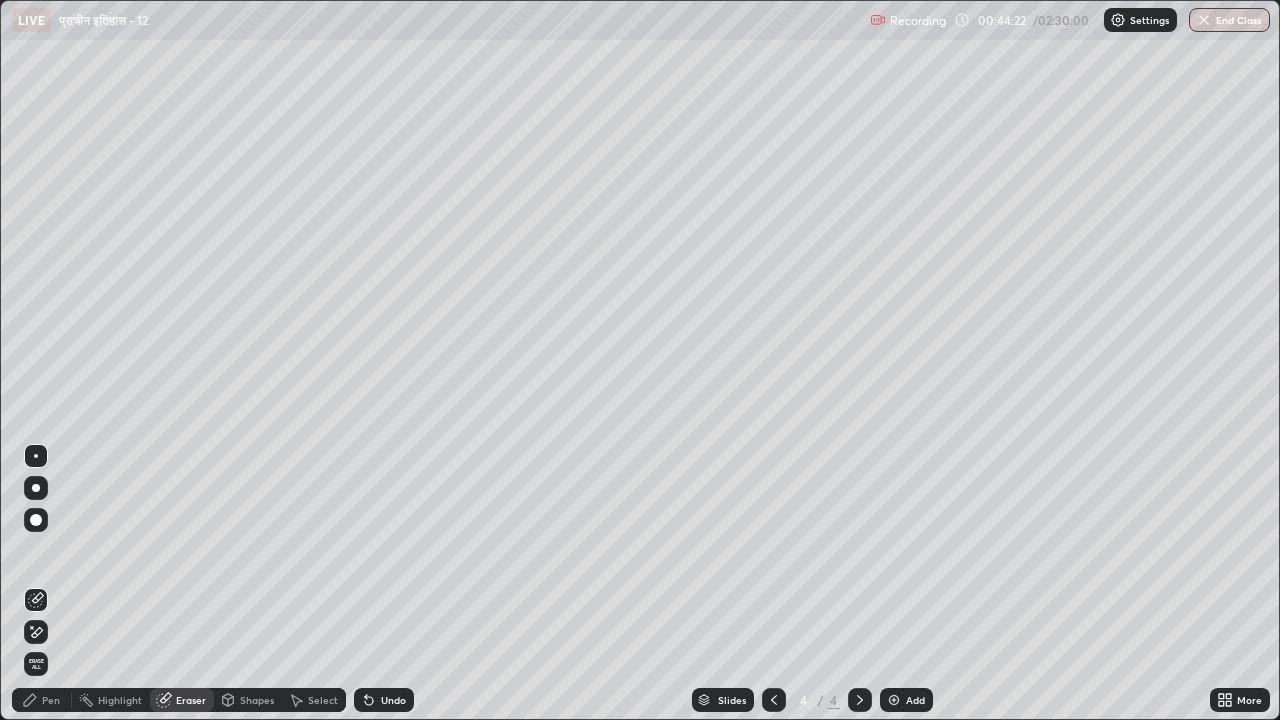 click on "Pen" at bounding box center [42, 700] 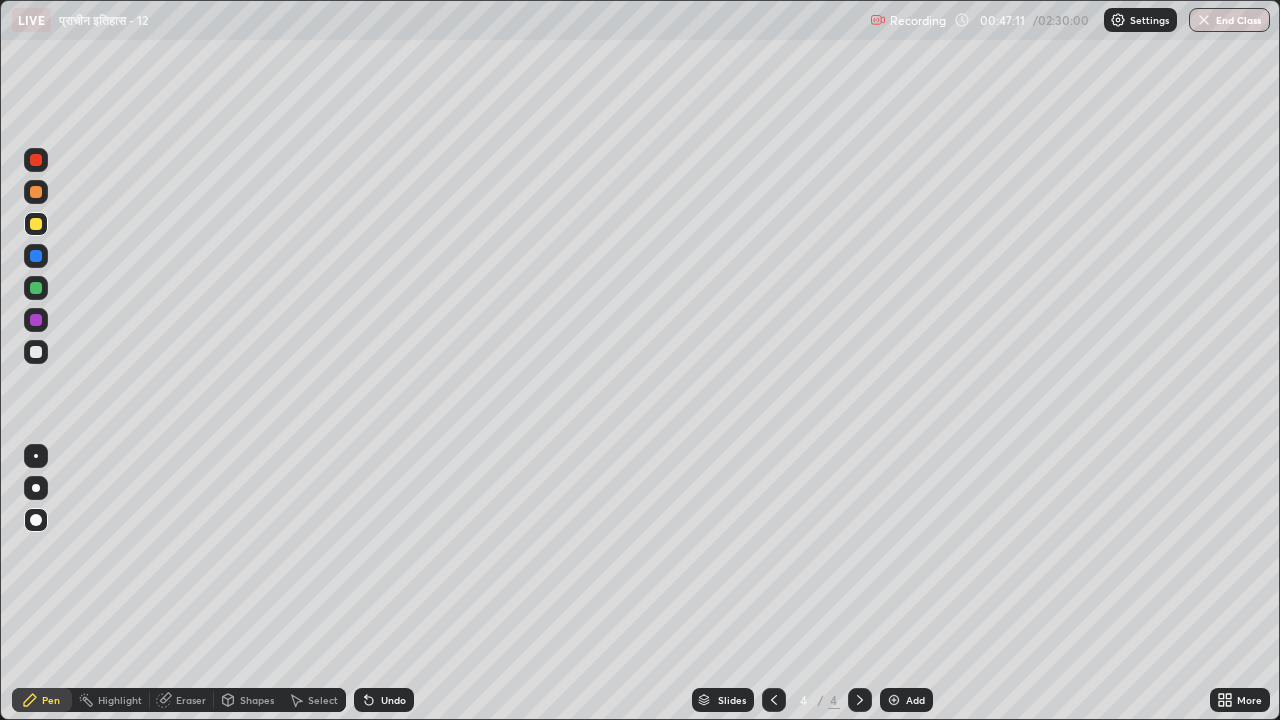 click at bounding box center [894, 700] 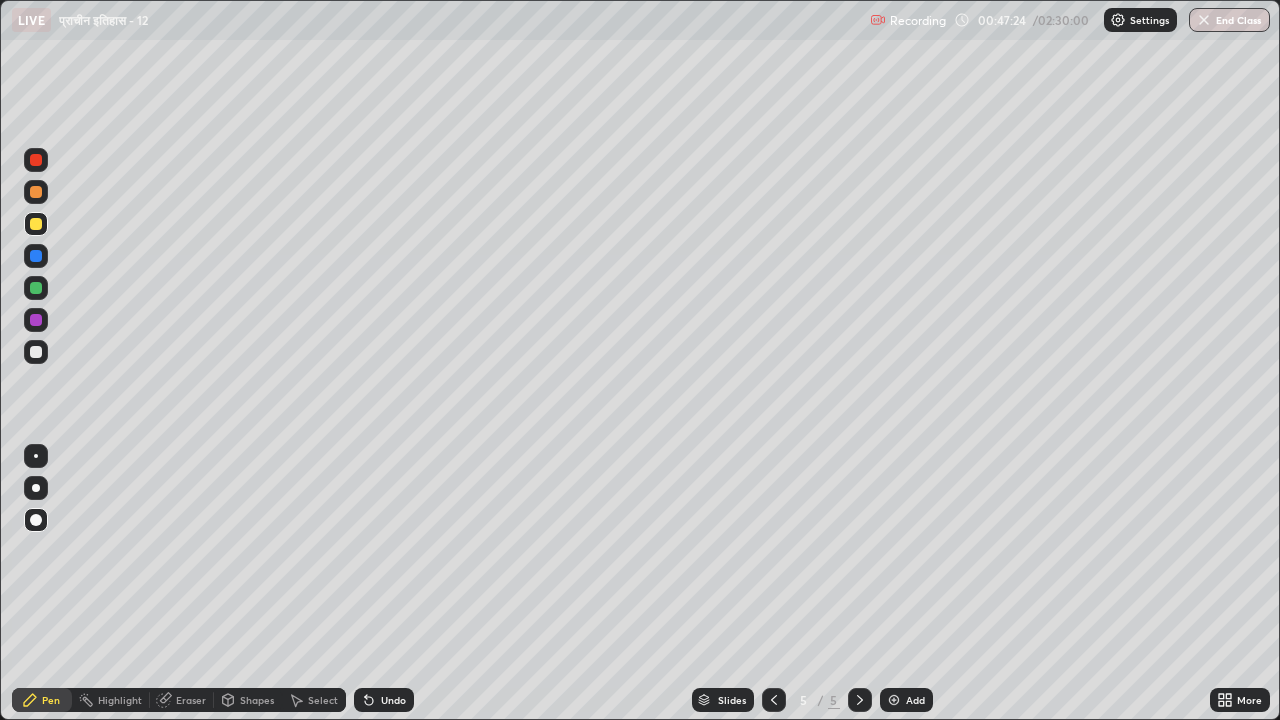 click at bounding box center (36, 288) 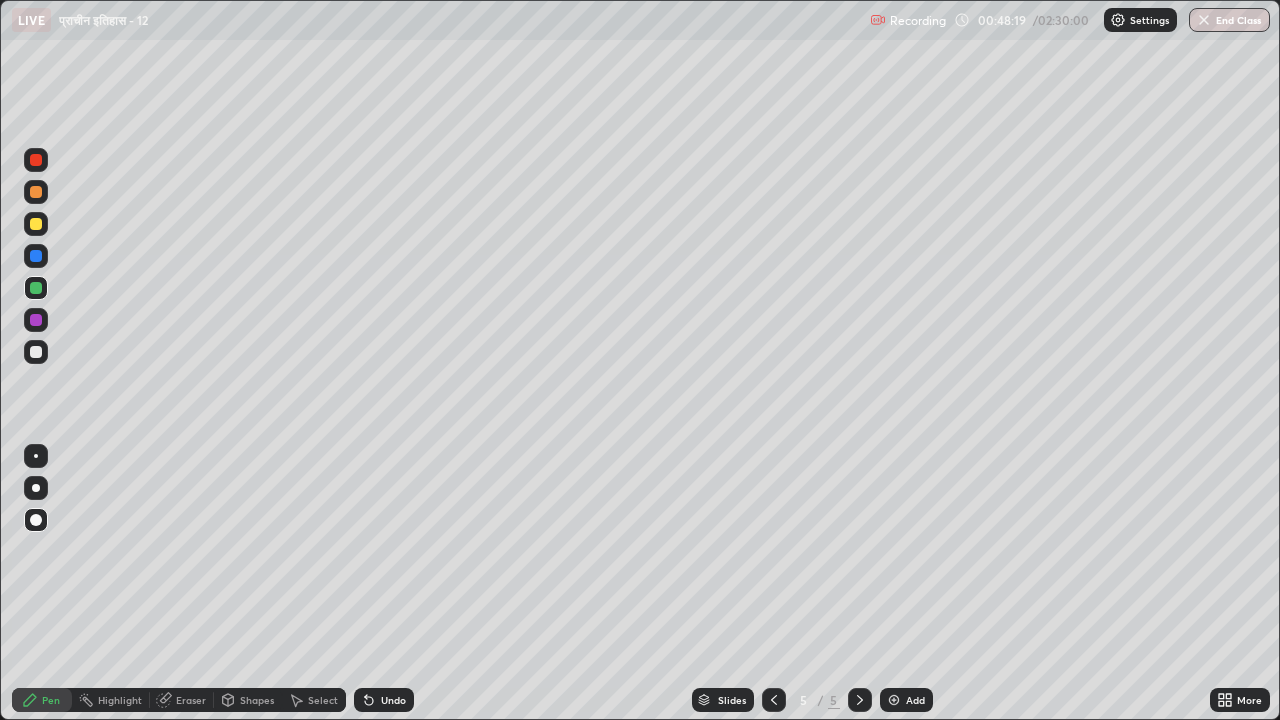 click at bounding box center (36, 224) 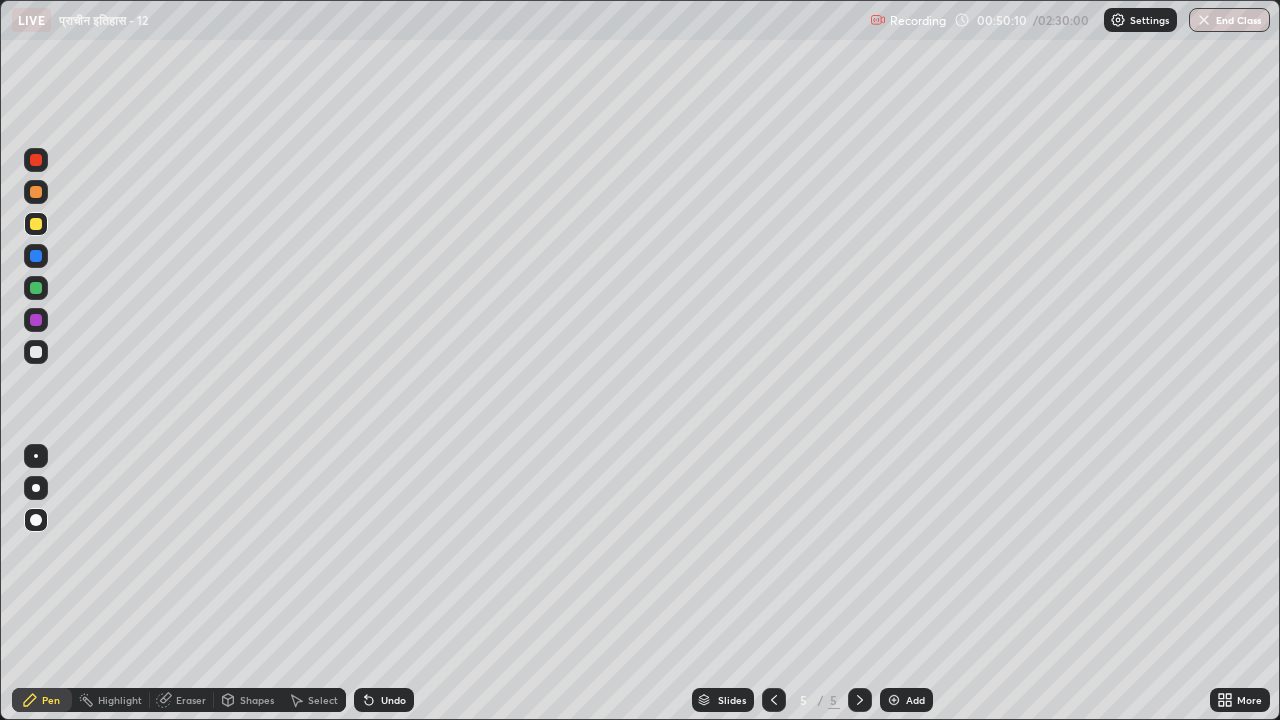 click at bounding box center [36, 352] 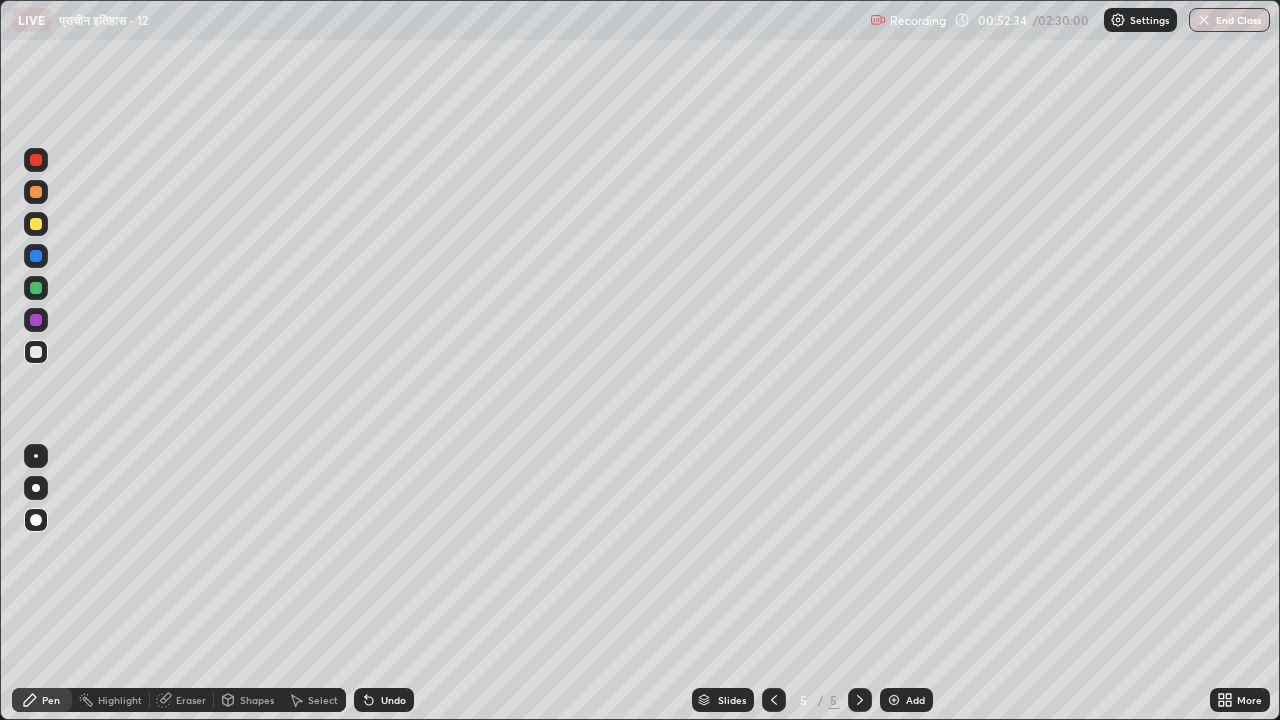 click on "Eraser" at bounding box center [191, 700] 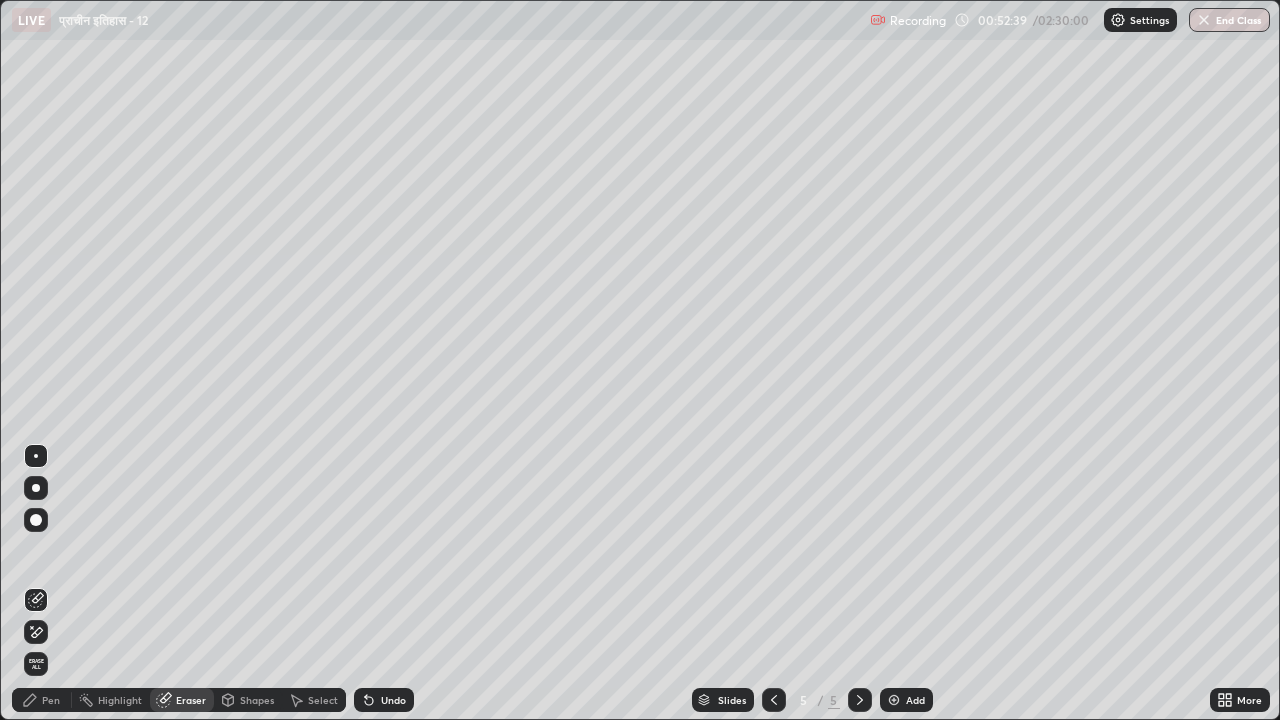 click on "Pen" at bounding box center [51, 700] 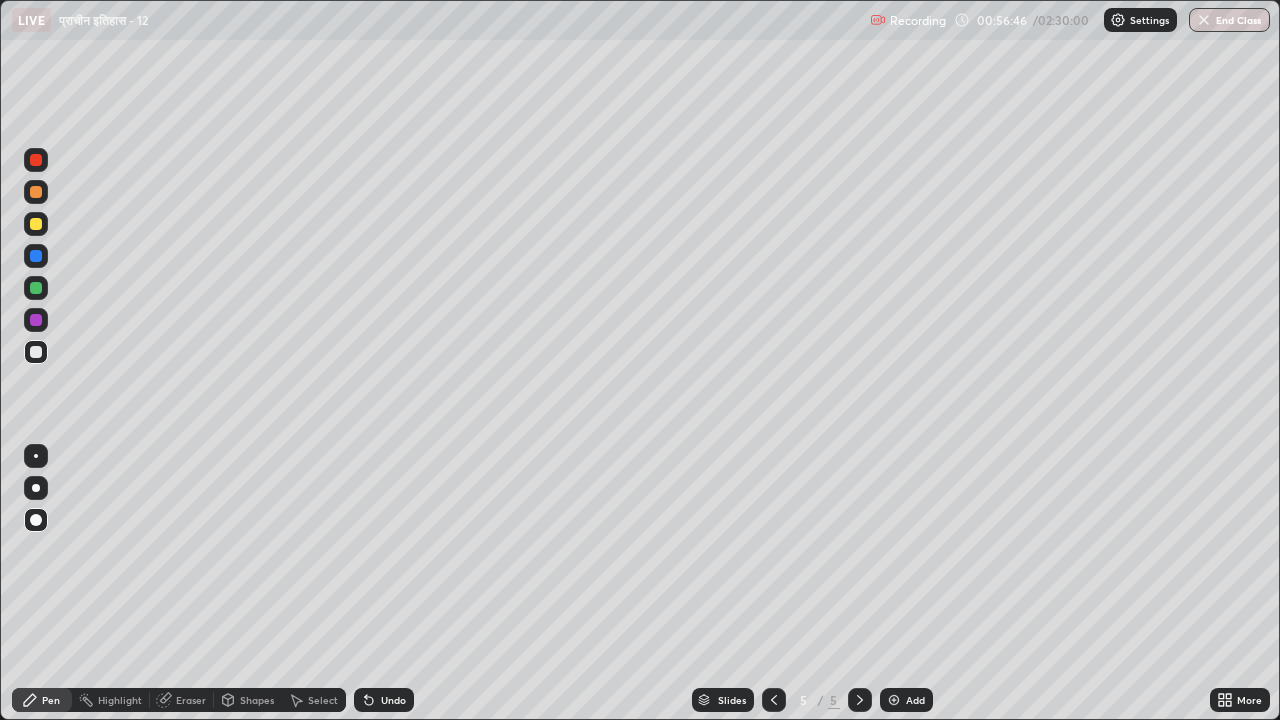 click at bounding box center [894, 700] 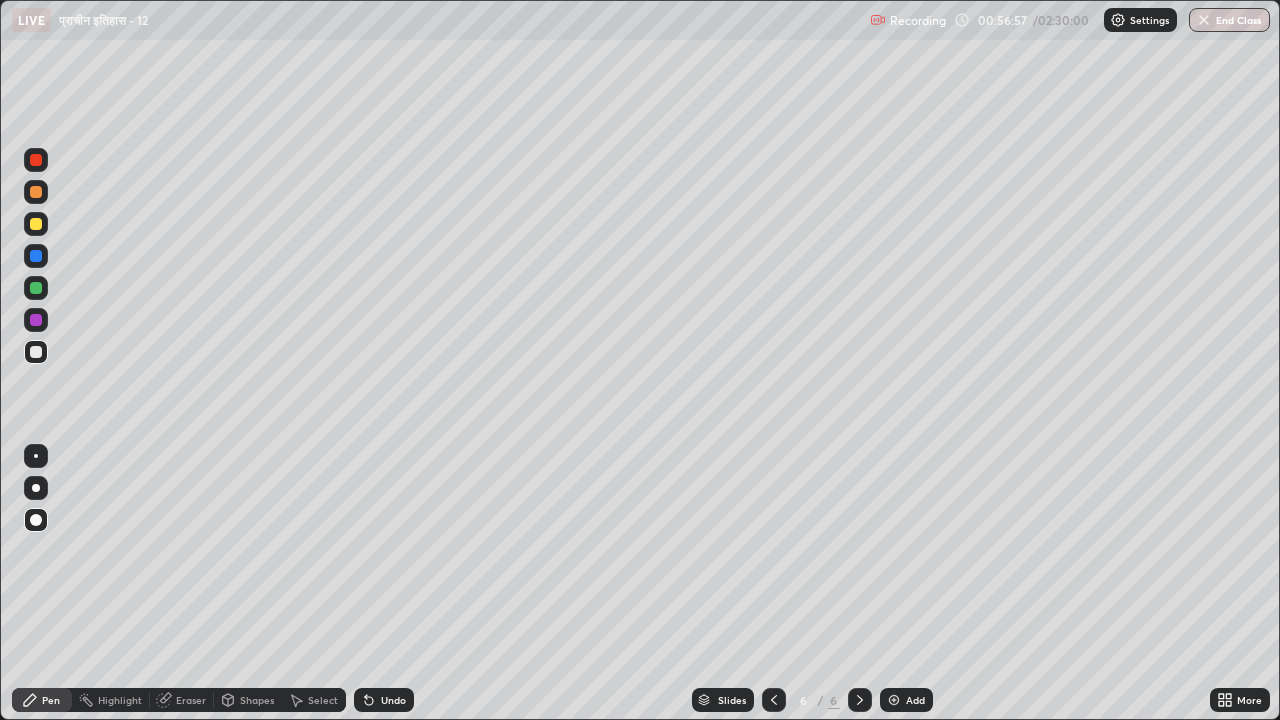 click at bounding box center [36, 288] 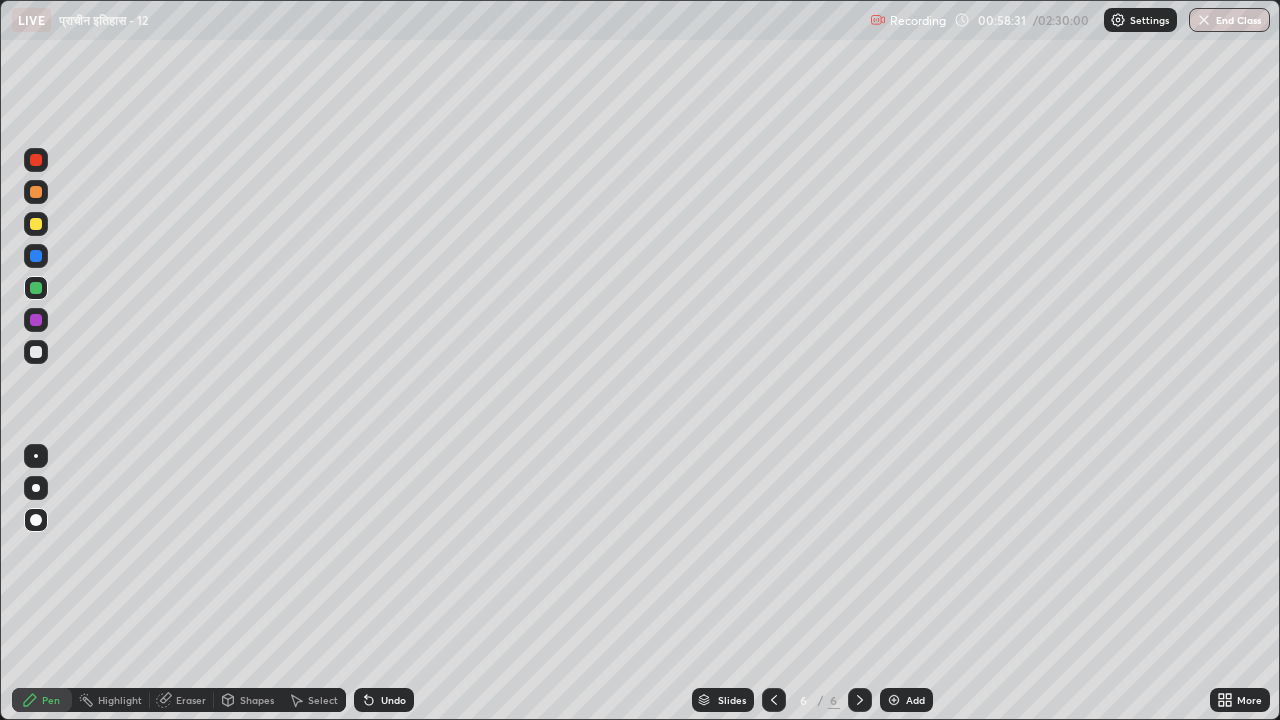click at bounding box center (894, 700) 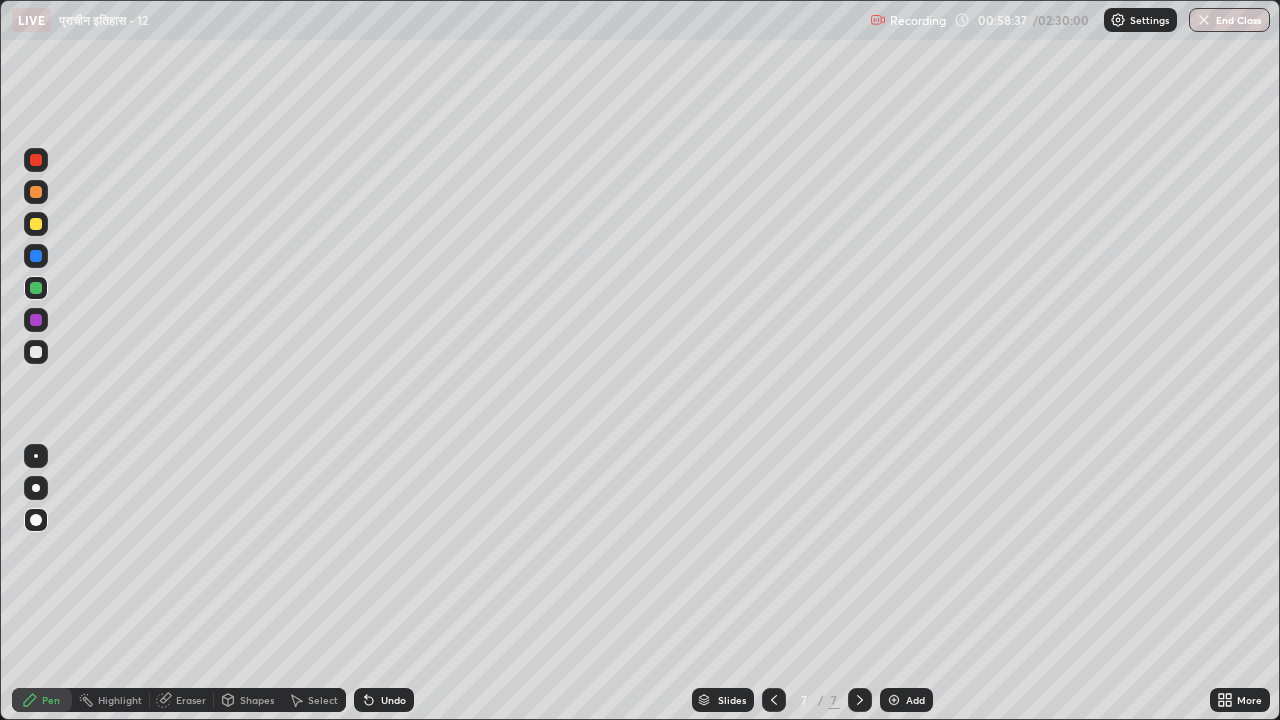click 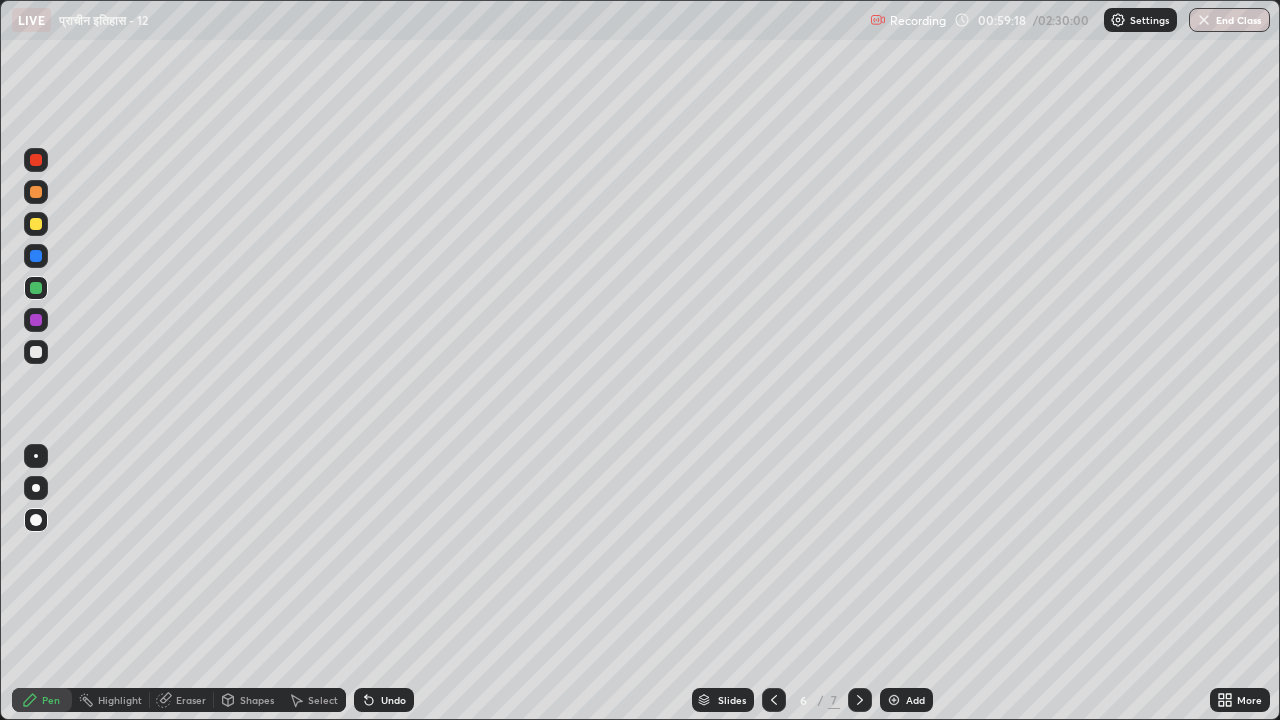 click 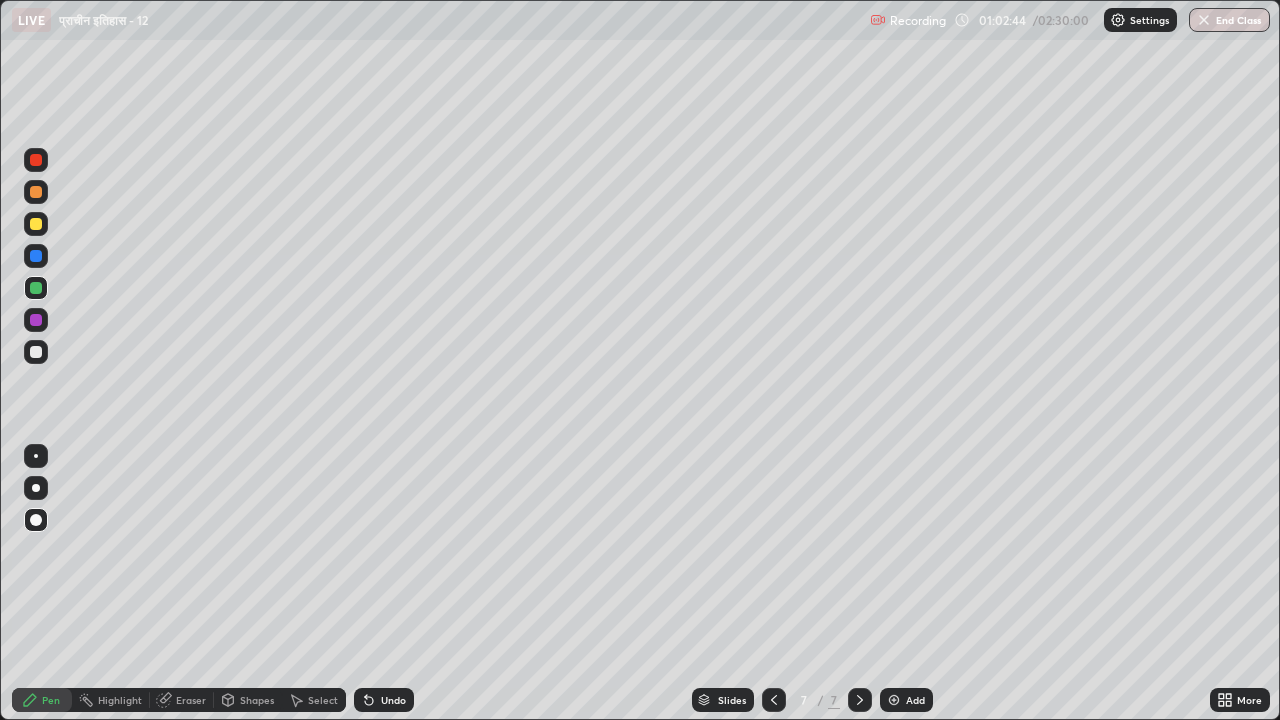 click on "Eraser" at bounding box center [191, 700] 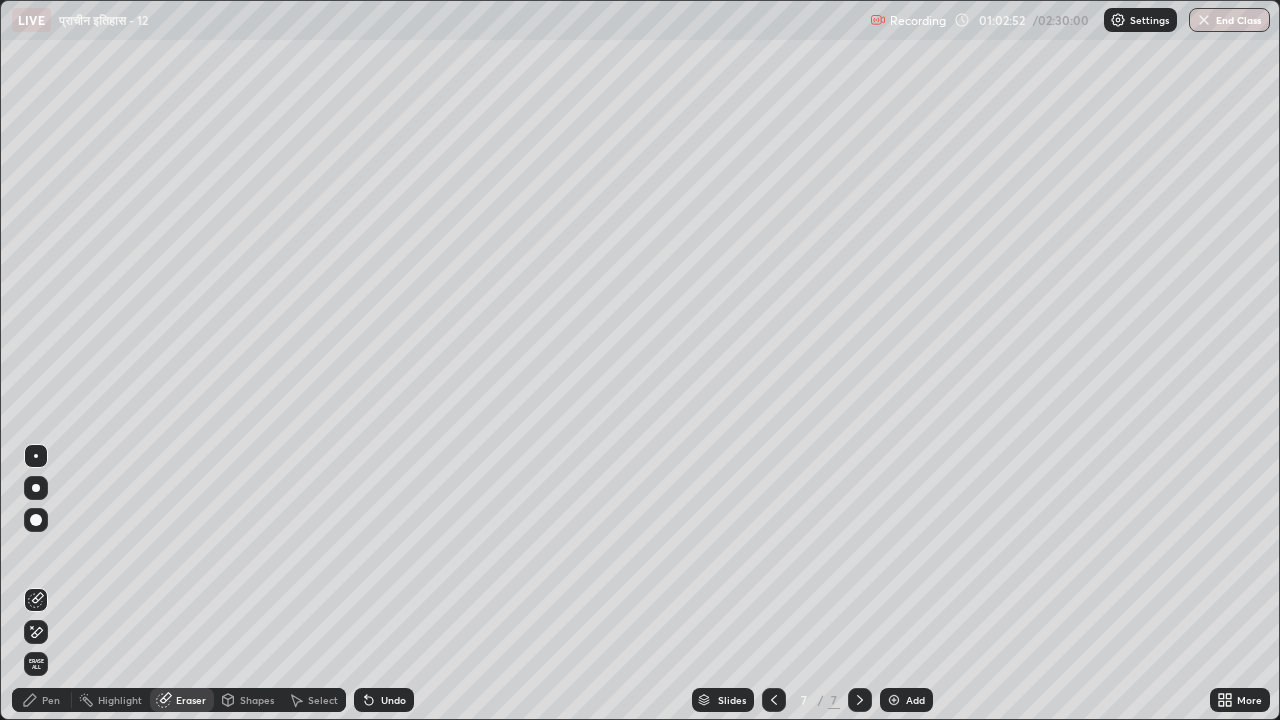 click on "Pen" at bounding box center (51, 700) 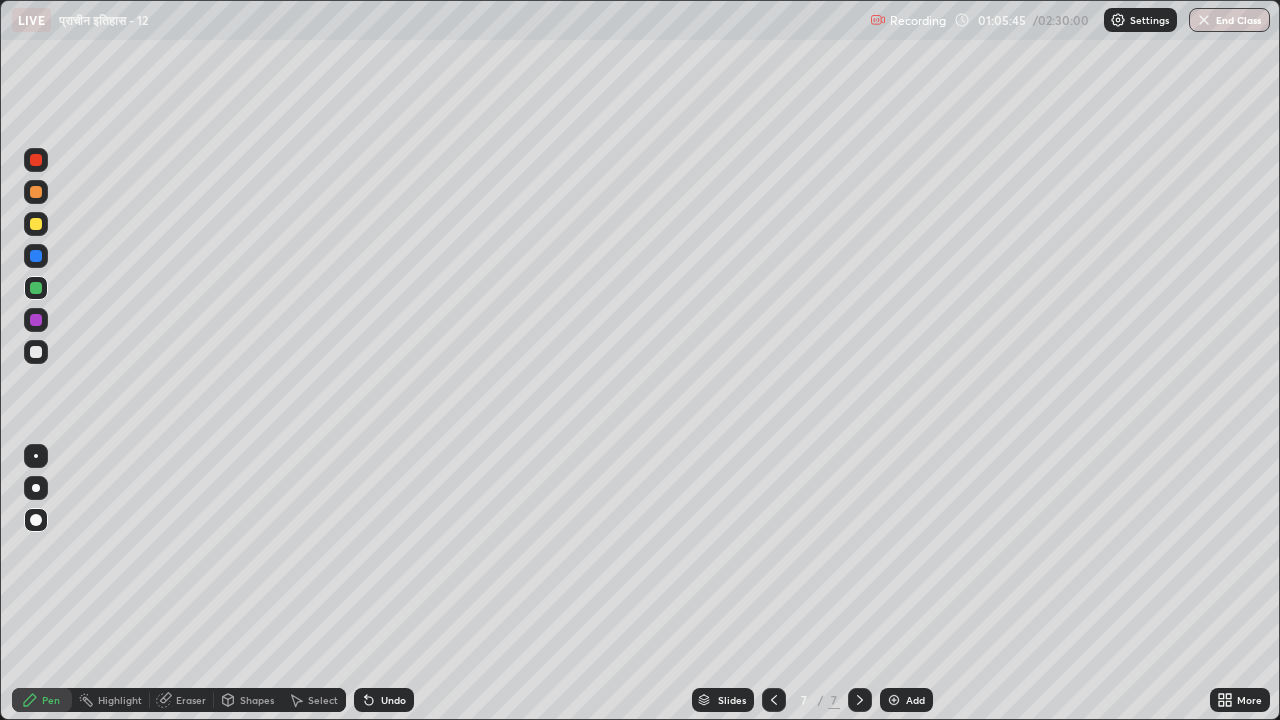 click at bounding box center [36, 224] 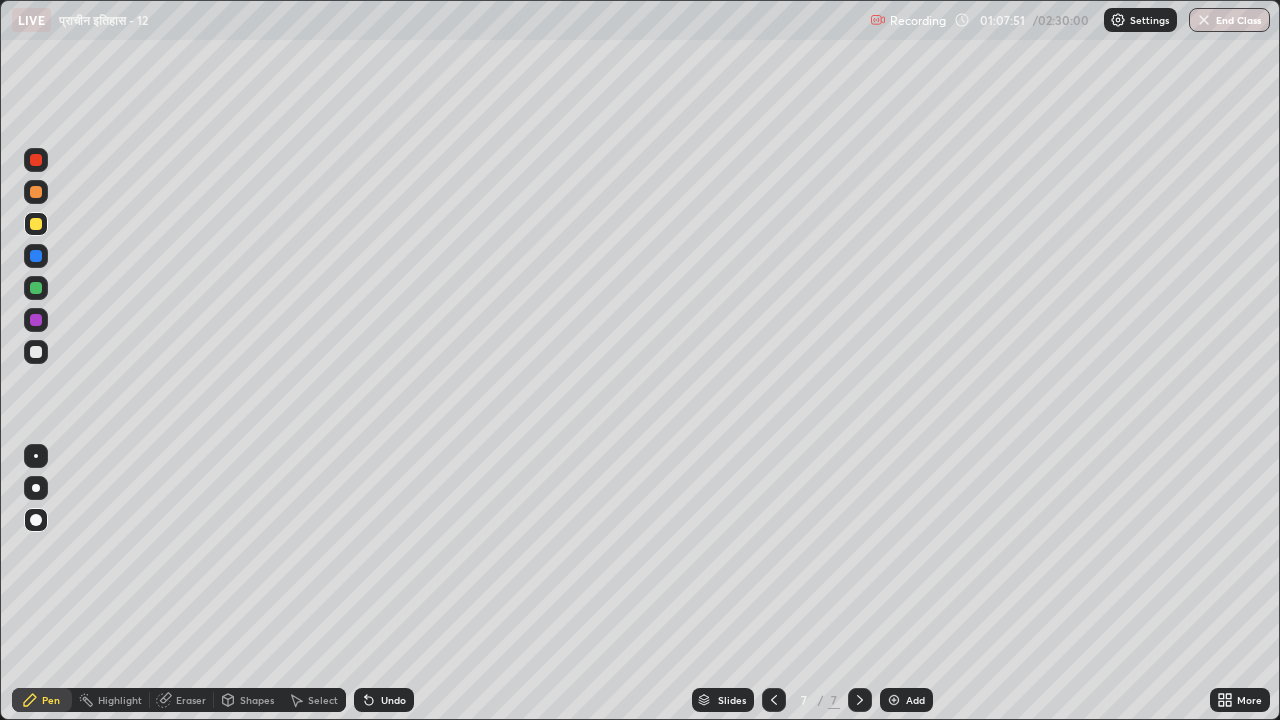 click on "Eraser" at bounding box center [191, 700] 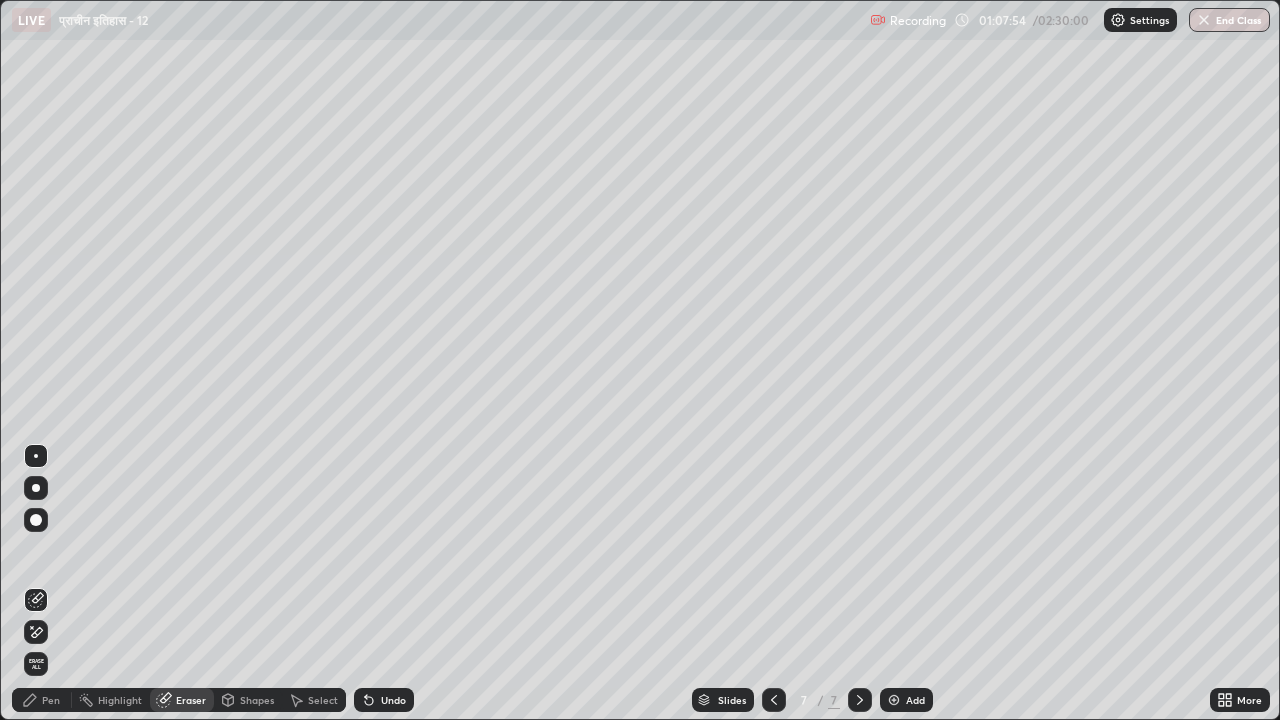 click on "Pen" at bounding box center [51, 700] 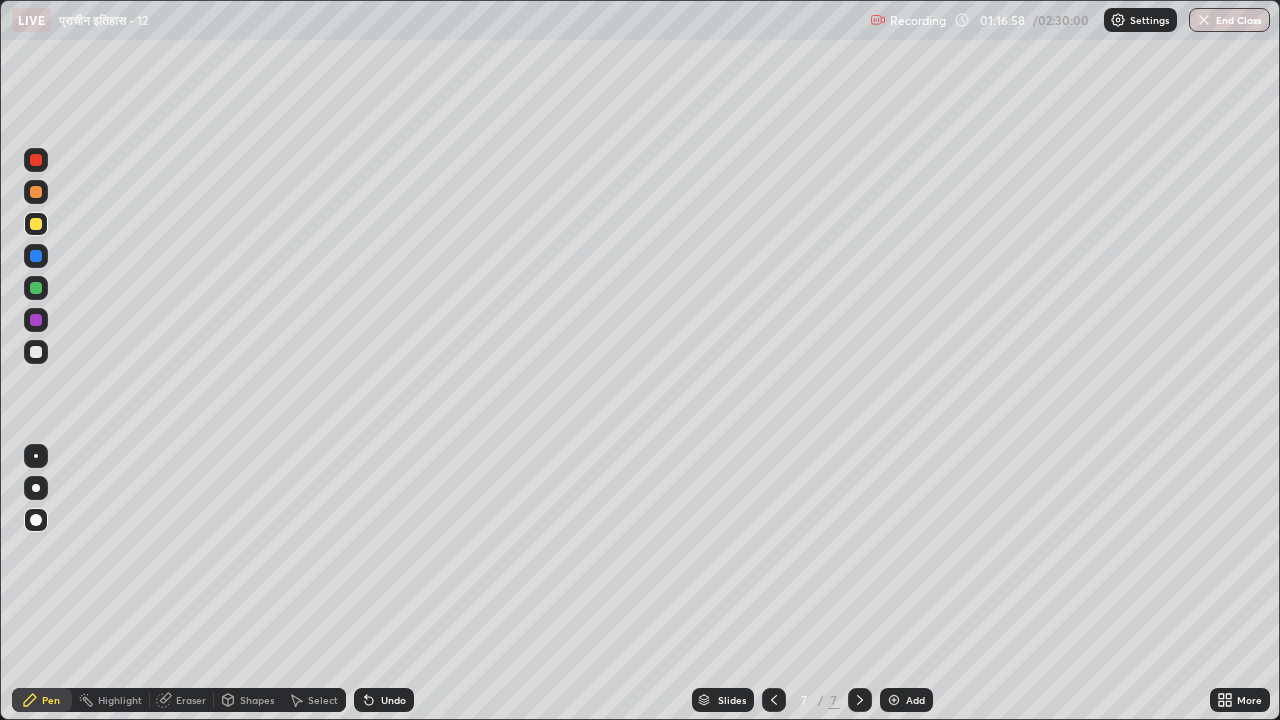 click at bounding box center [894, 700] 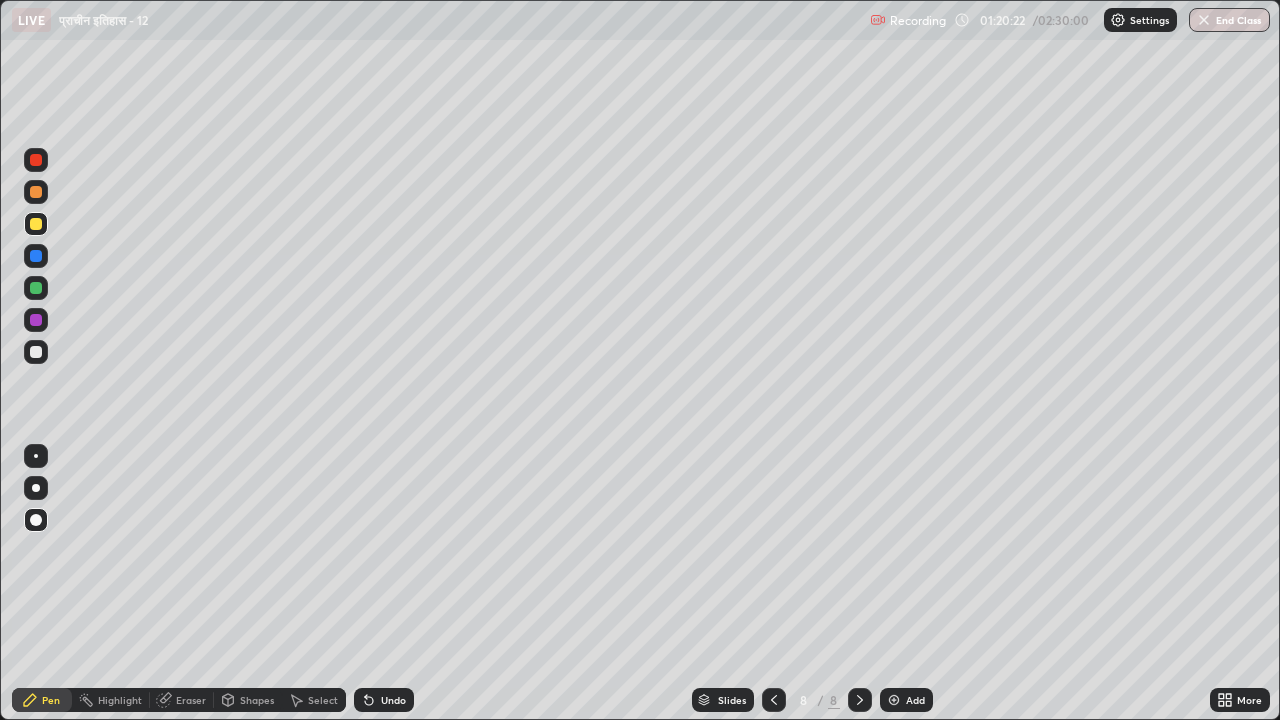 click at bounding box center [36, 288] 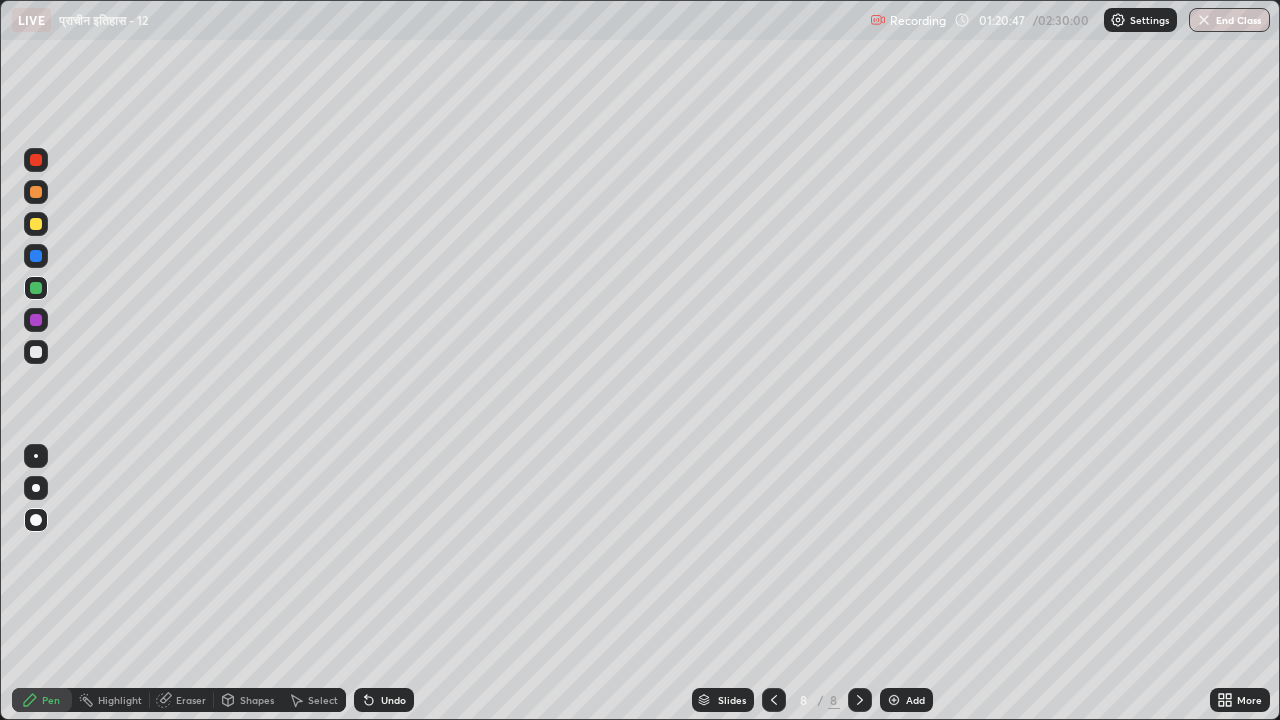 click at bounding box center [36, 352] 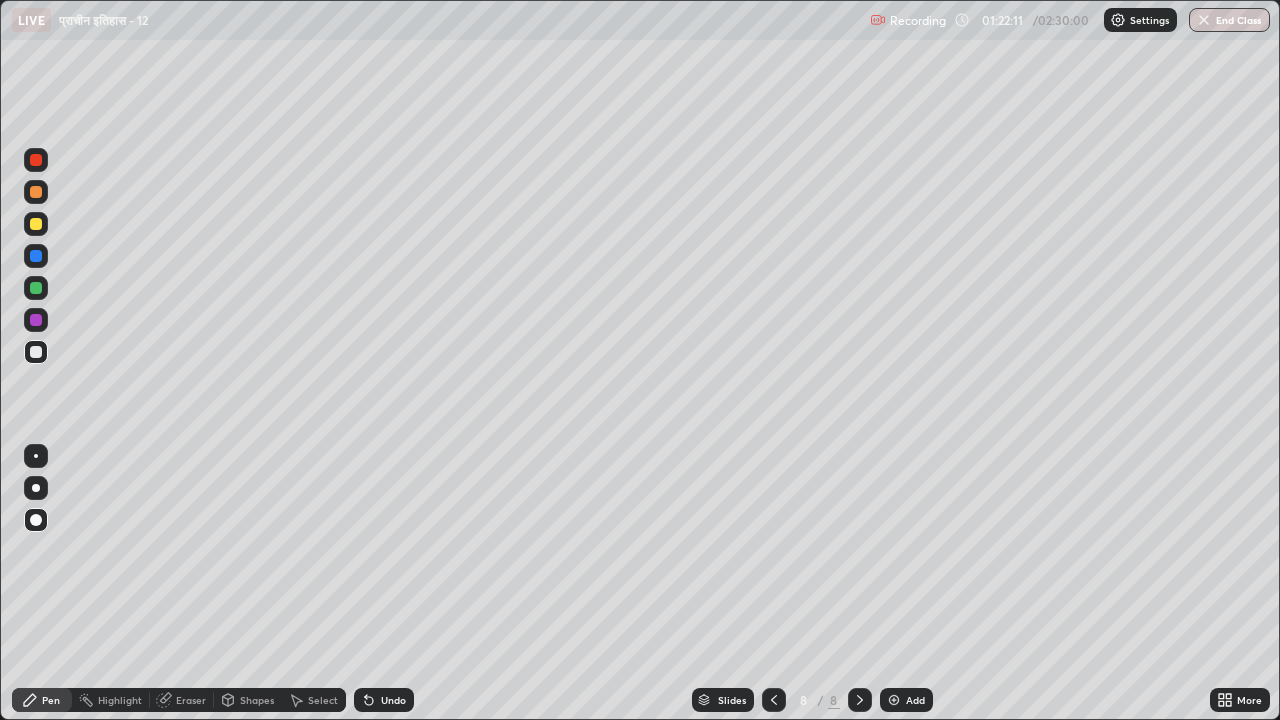 click at bounding box center [36, 320] 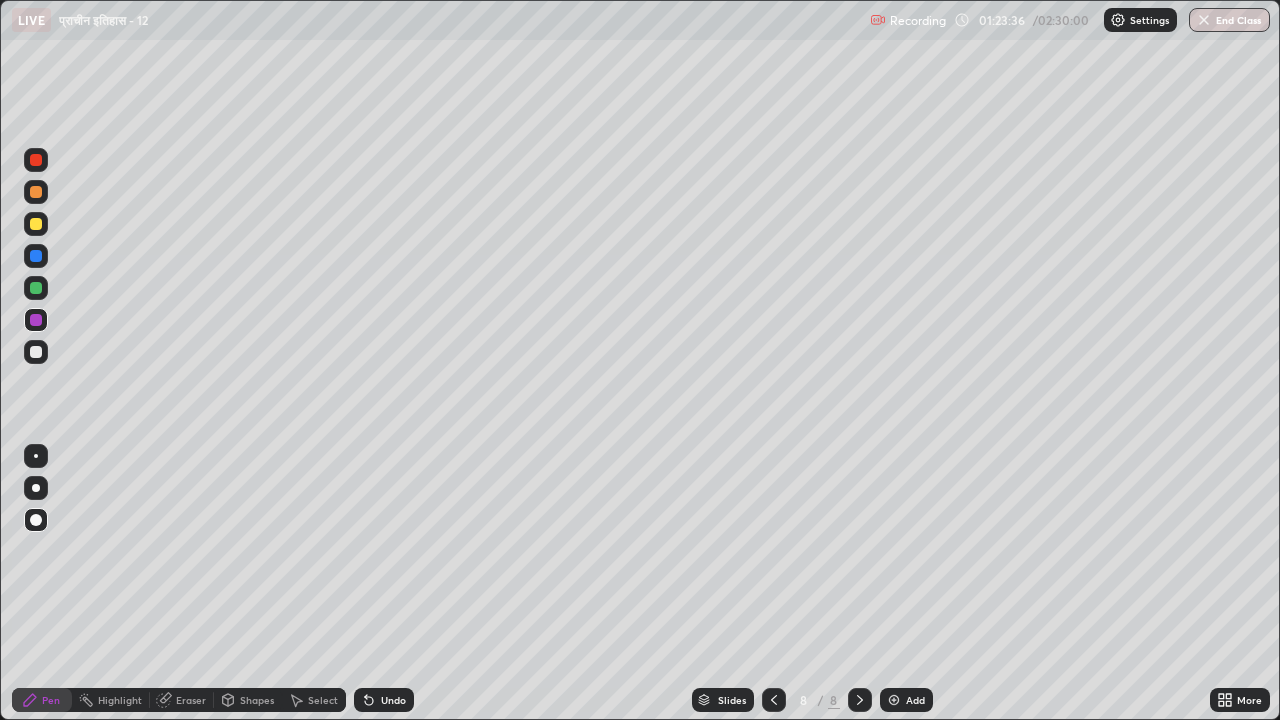 click 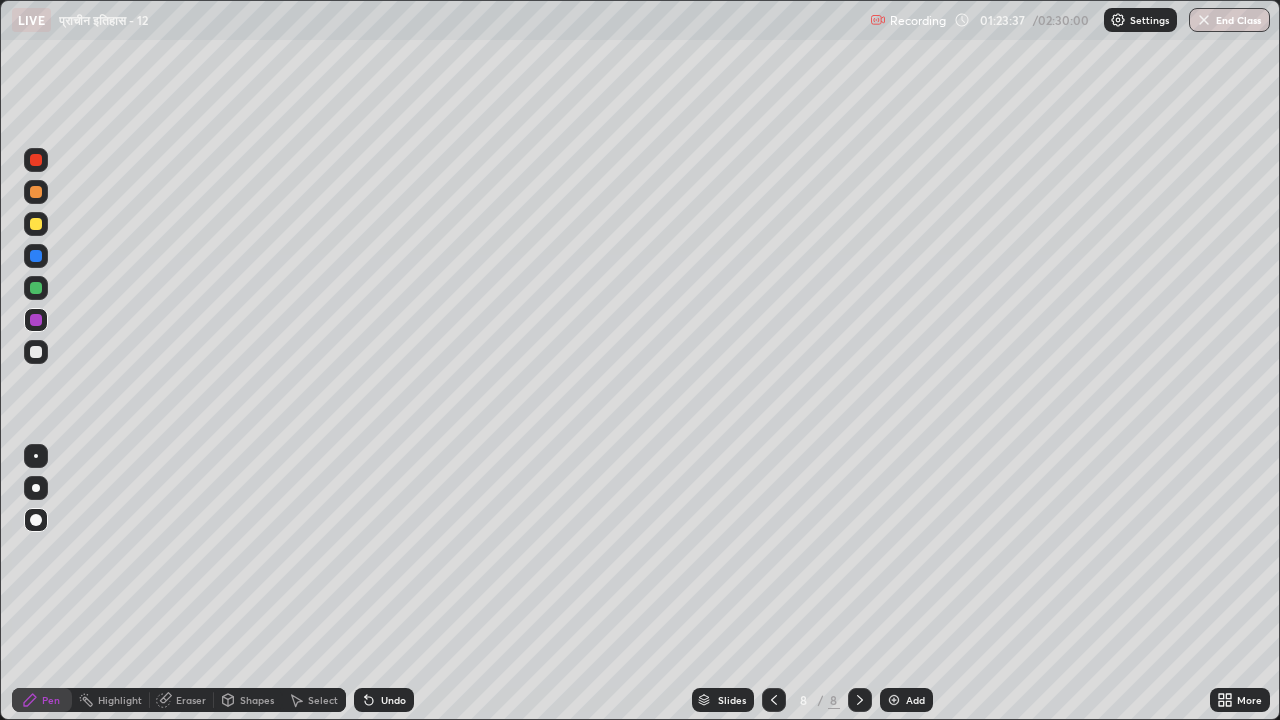 click at bounding box center (894, 700) 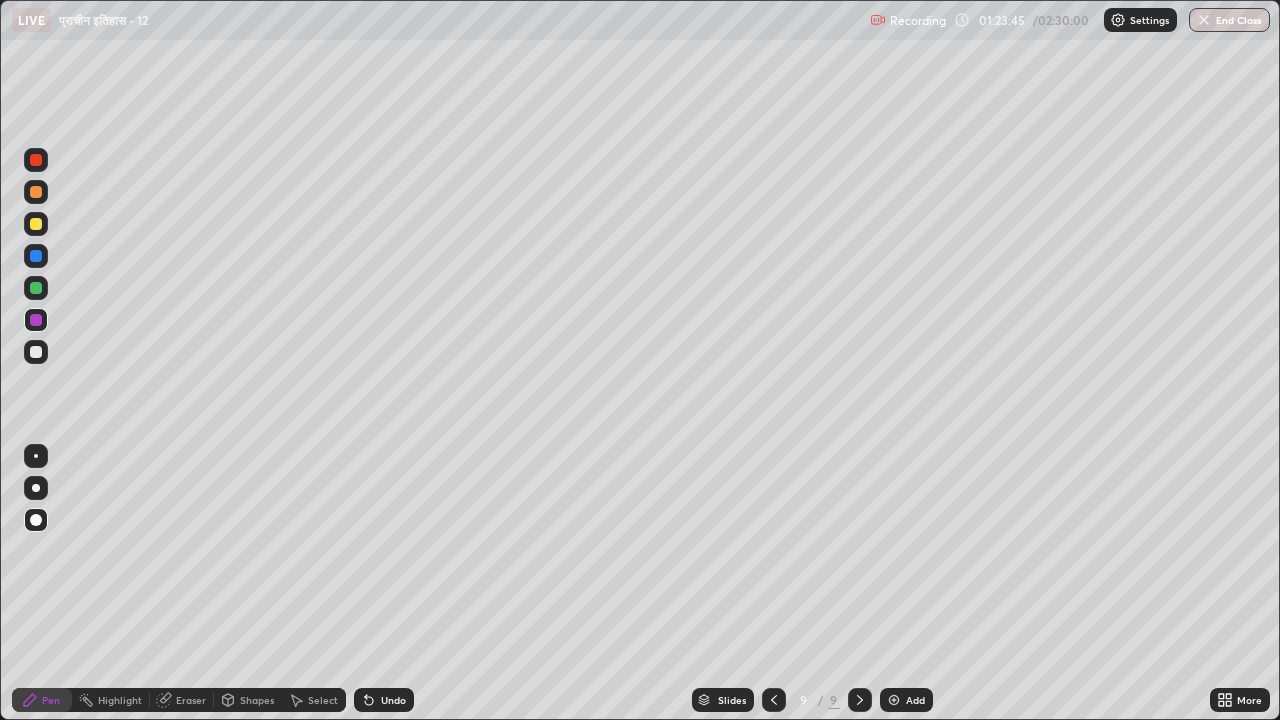 click at bounding box center (36, 224) 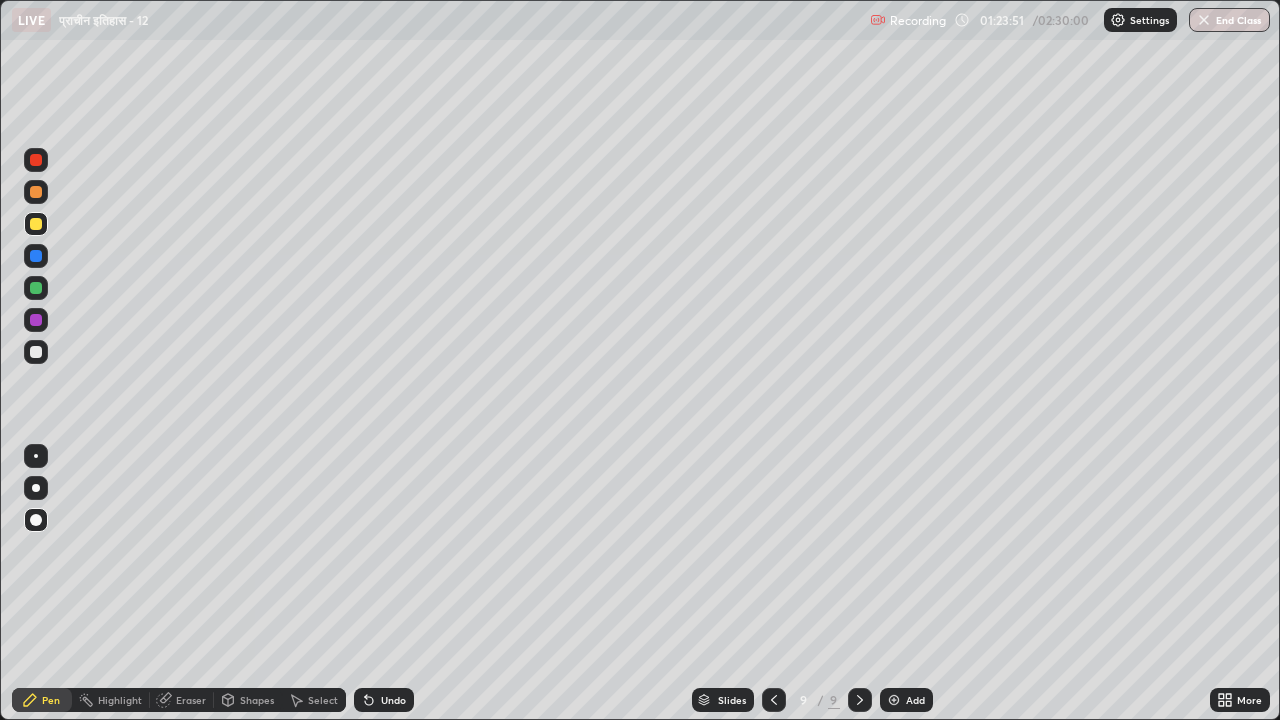 scroll, scrollTop: 99280, scrollLeft: 98720, axis: both 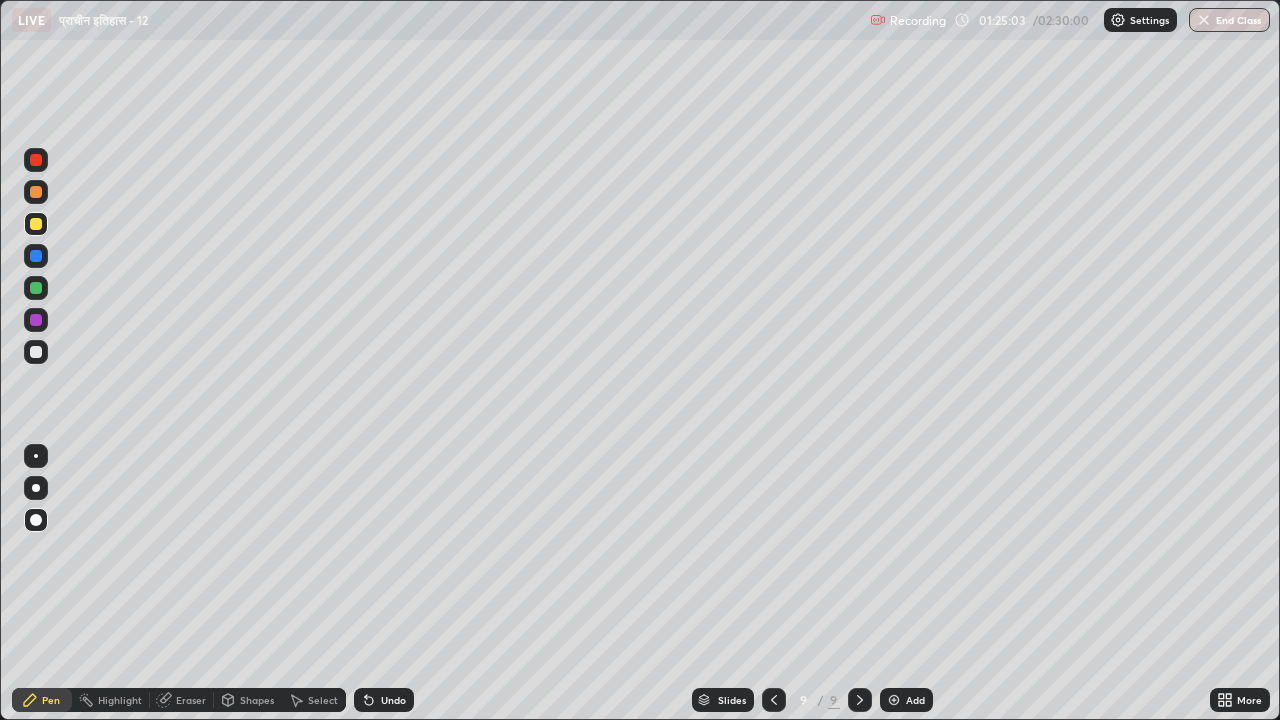 click at bounding box center (36, 288) 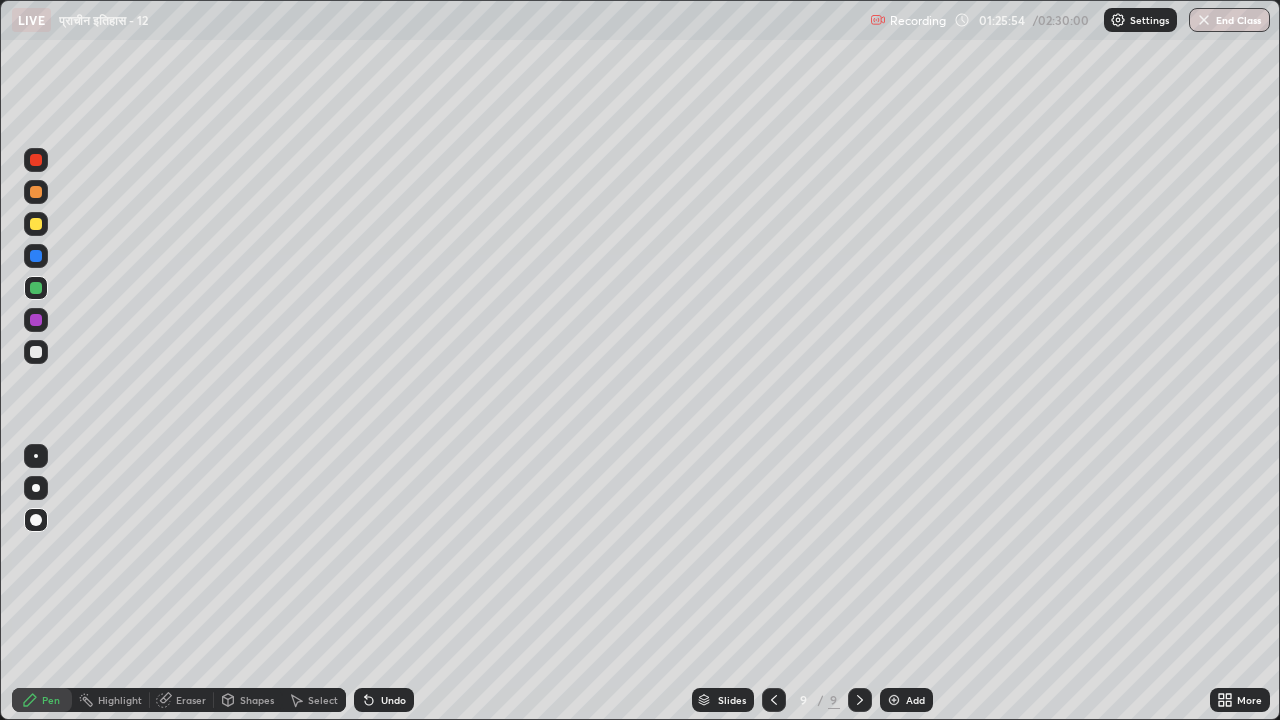 click 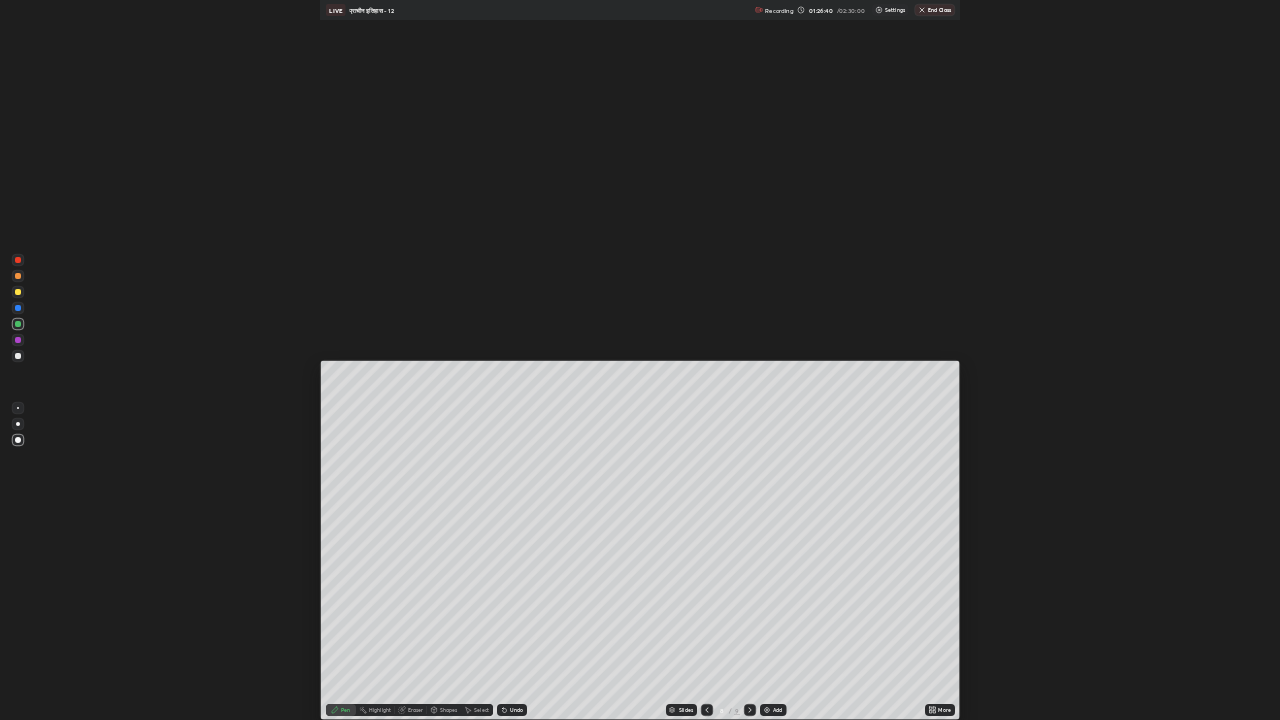 scroll, scrollTop: 99280, scrollLeft: 98720, axis: both 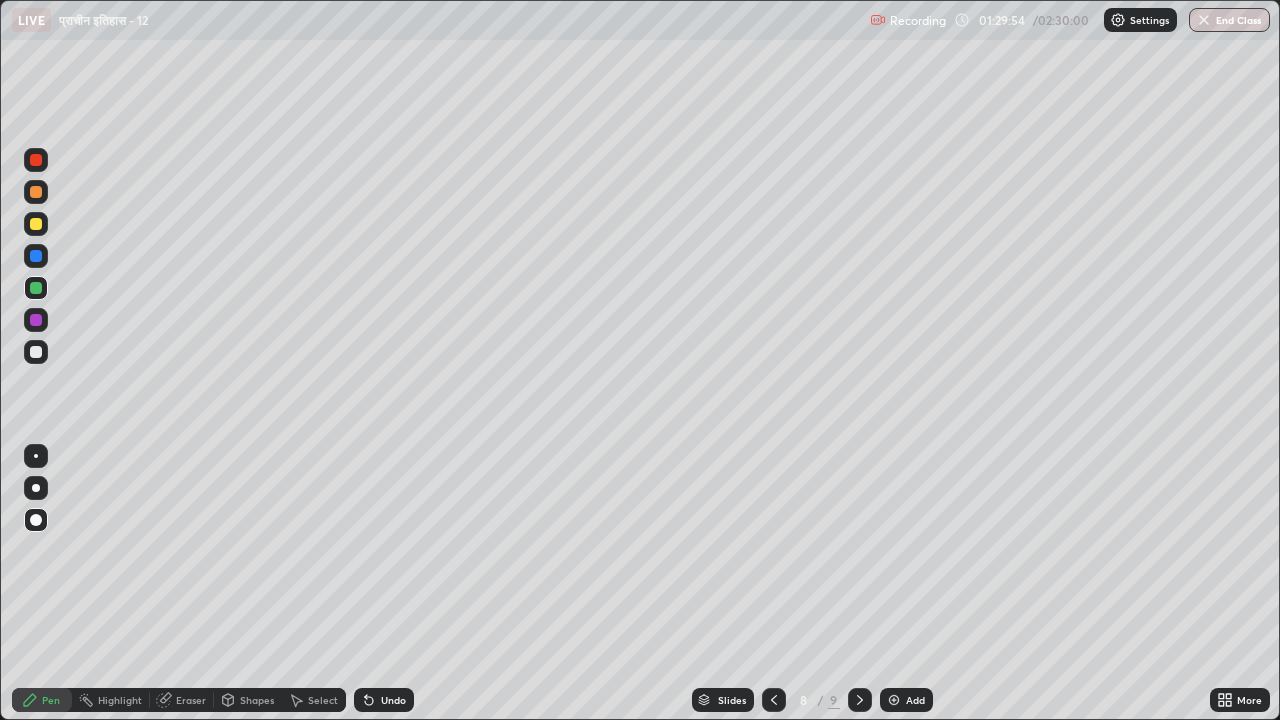 click on "Eraser" at bounding box center (191, 700) 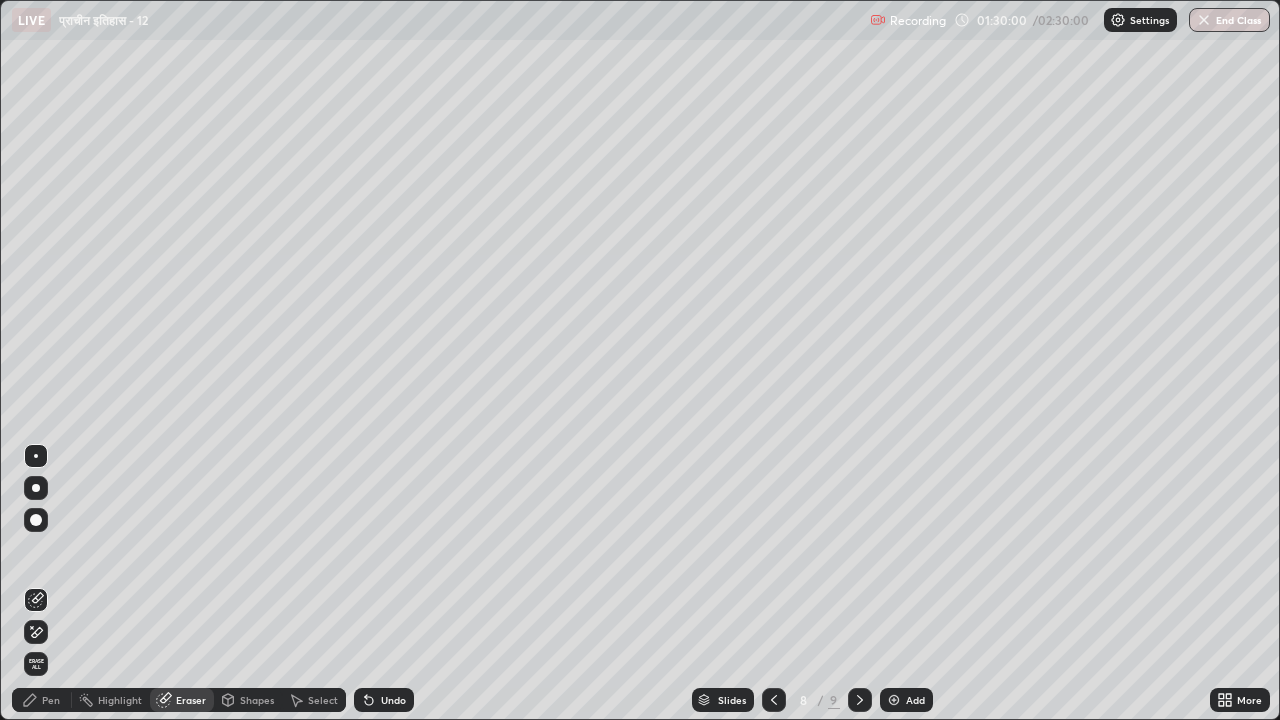 click on "Eraser" at bounding box center [191, 700] 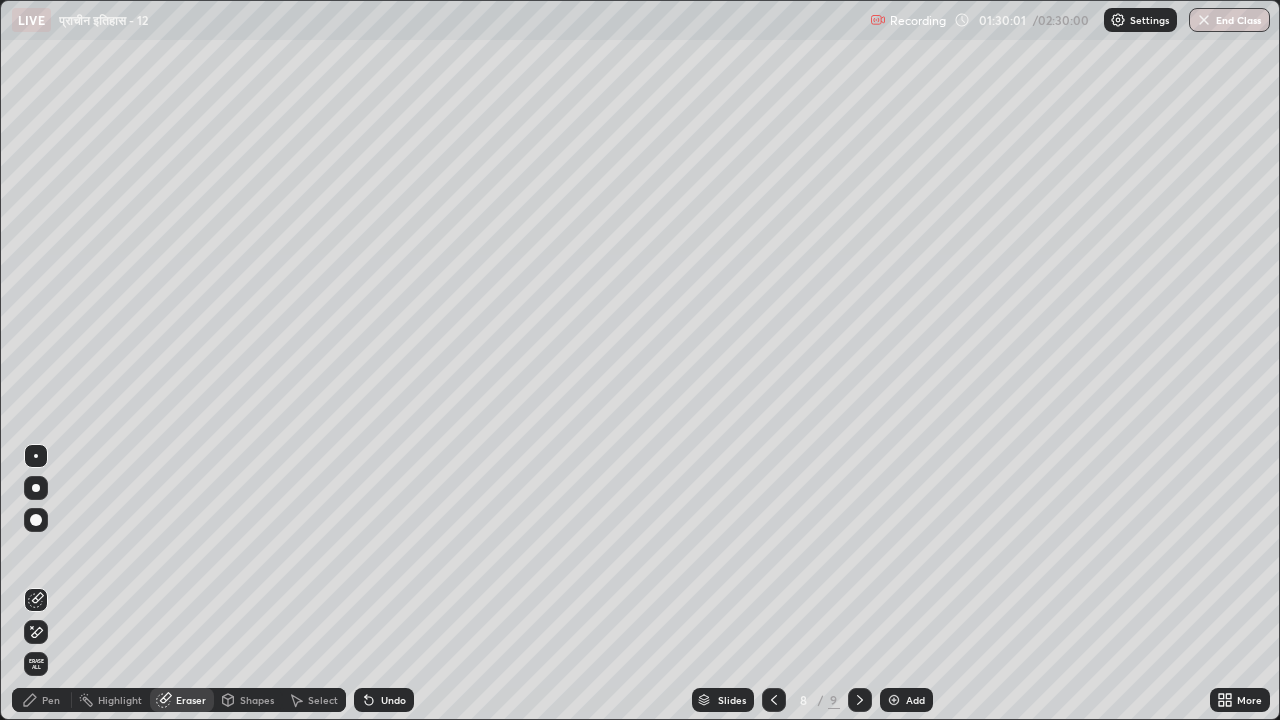 click on "Pen" at bounding box center (51, 700) 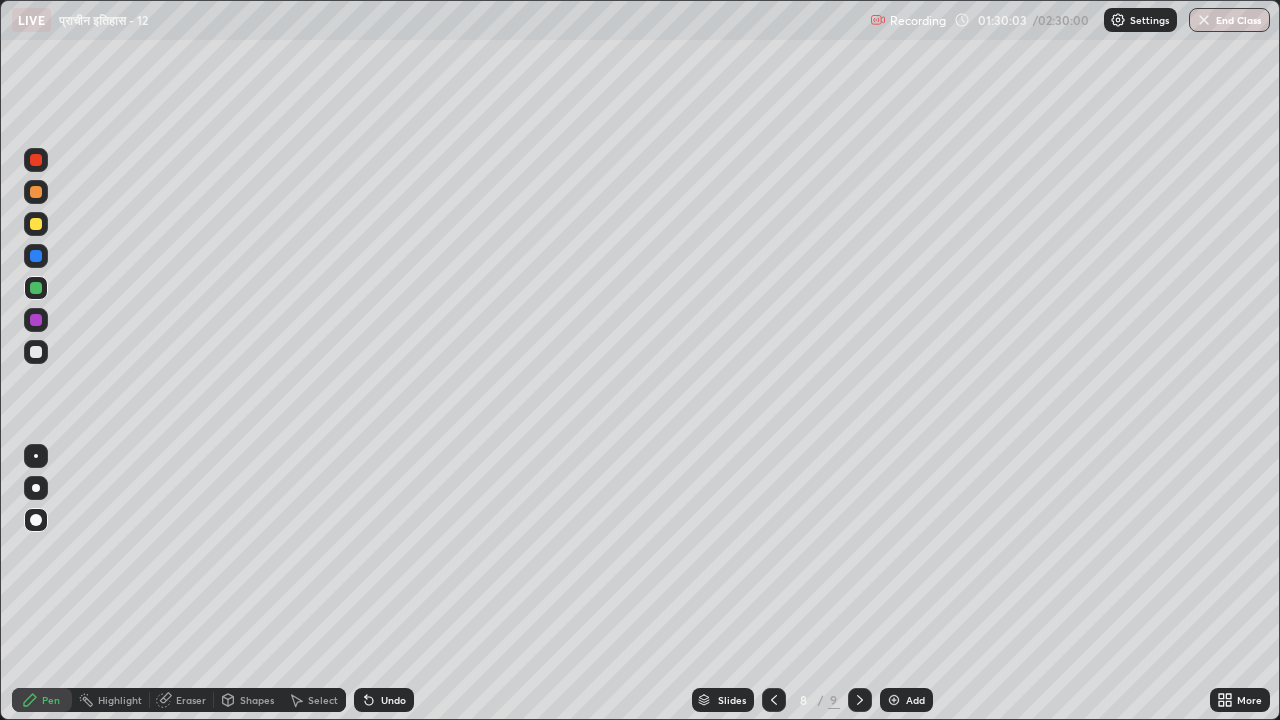 click at bounding box center (36, 288) 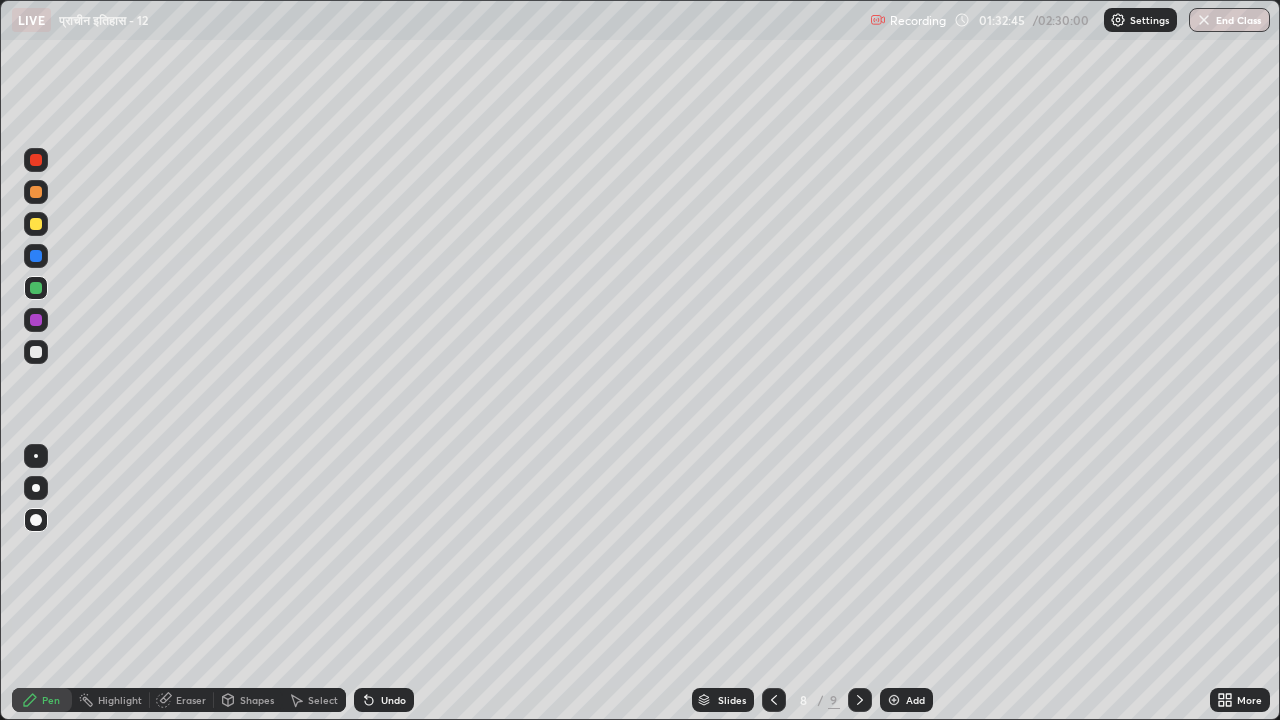 click 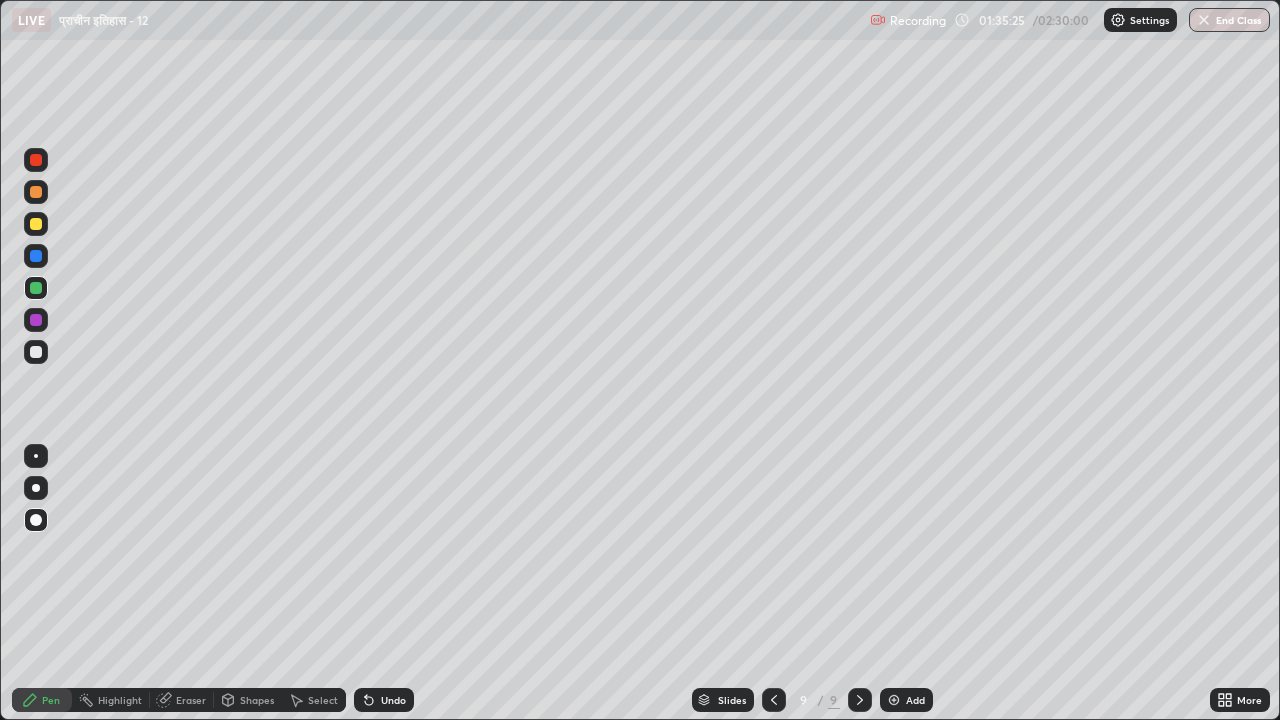 click 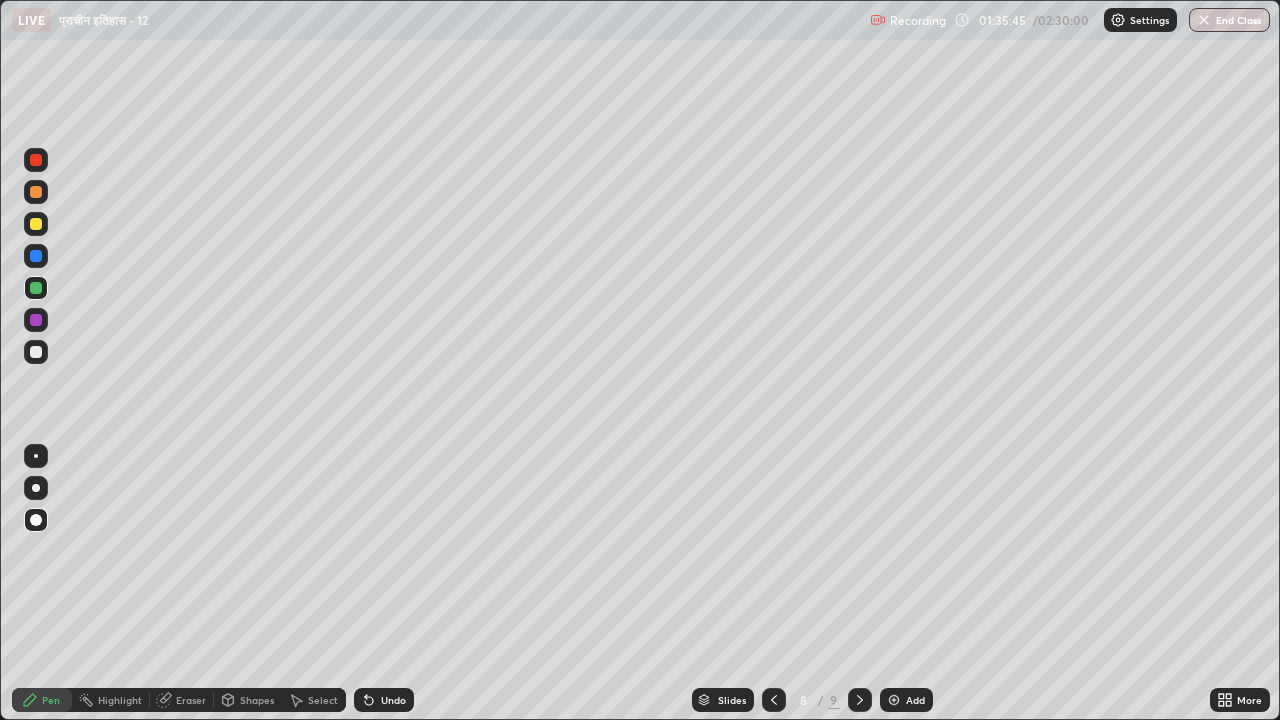 click 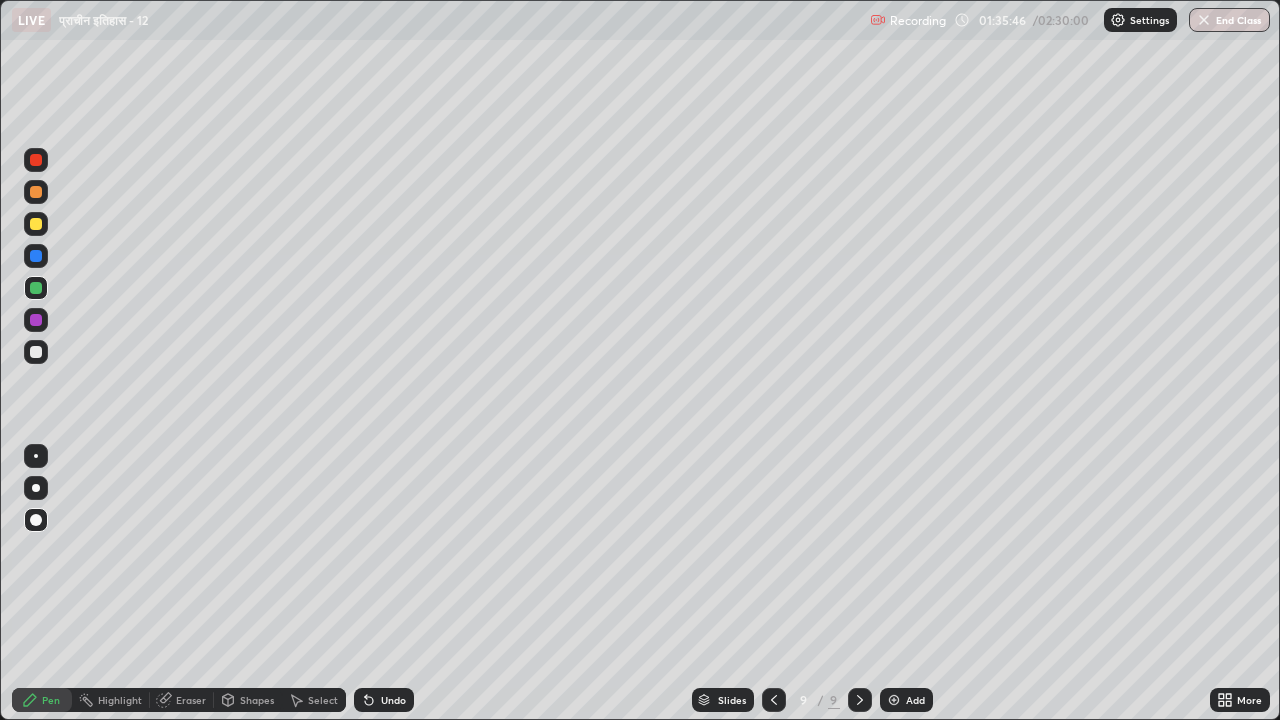 click 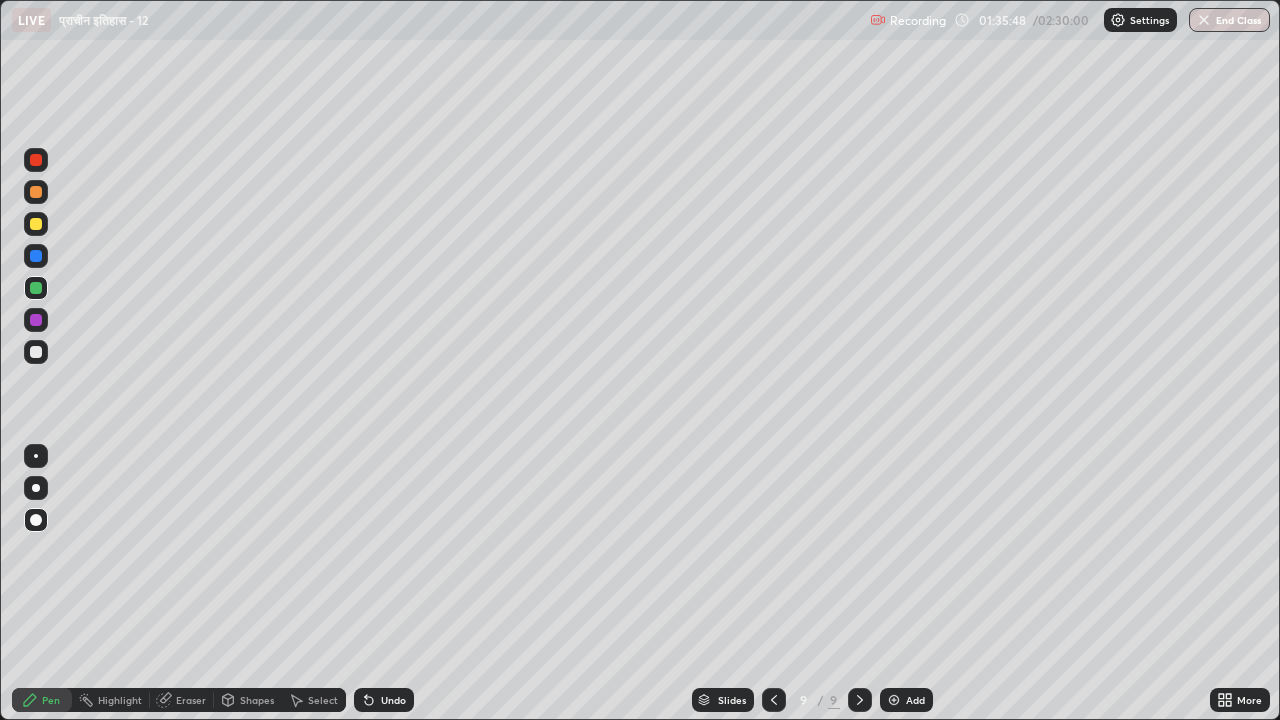 click 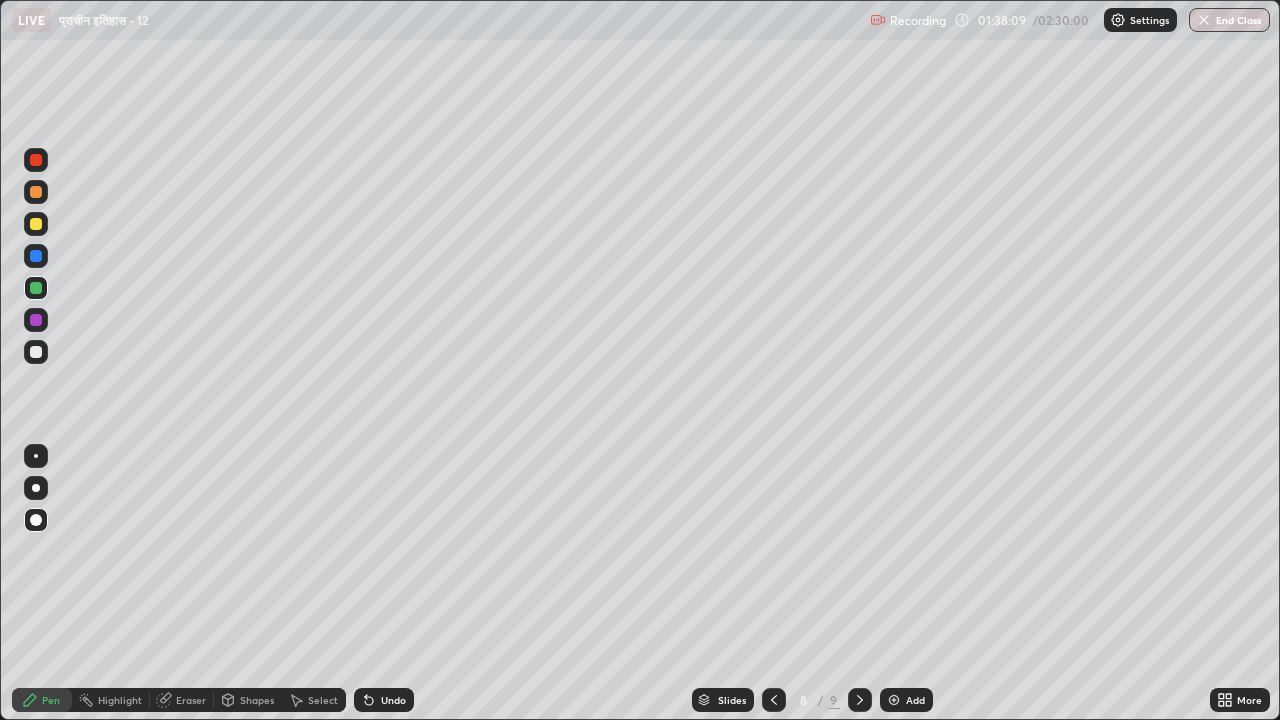 click at bounding box center [860, 700] 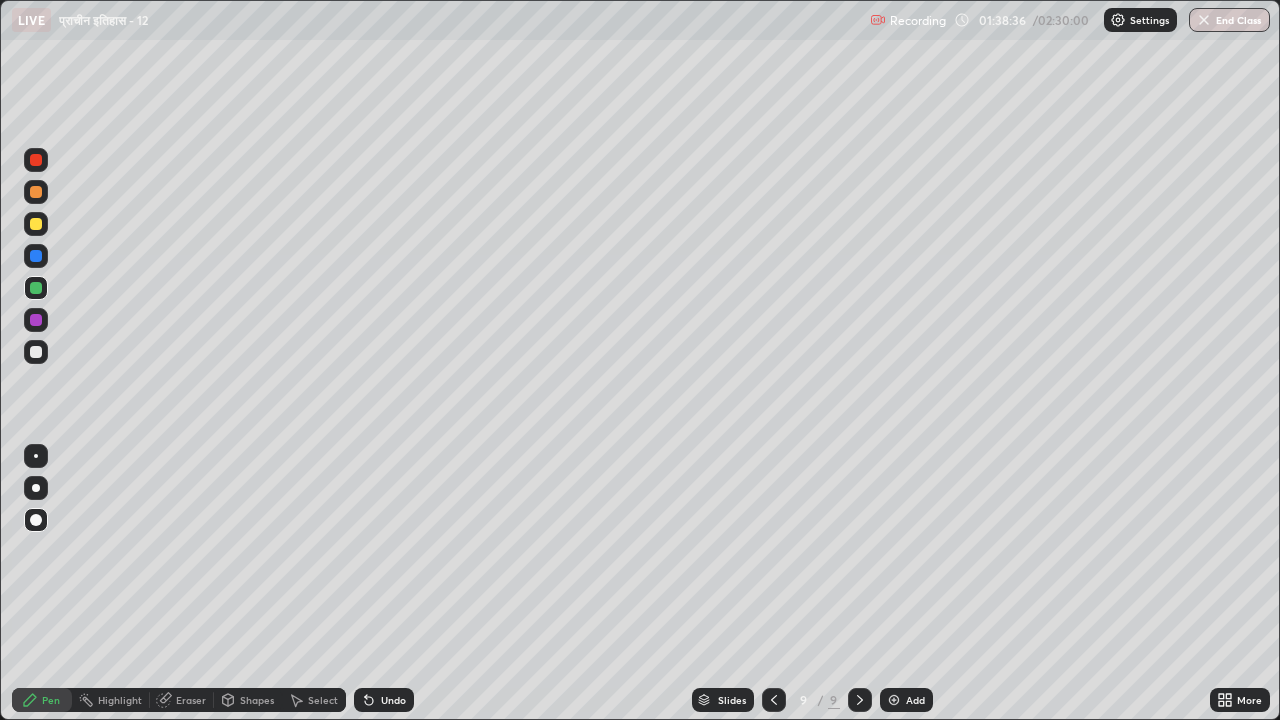 click 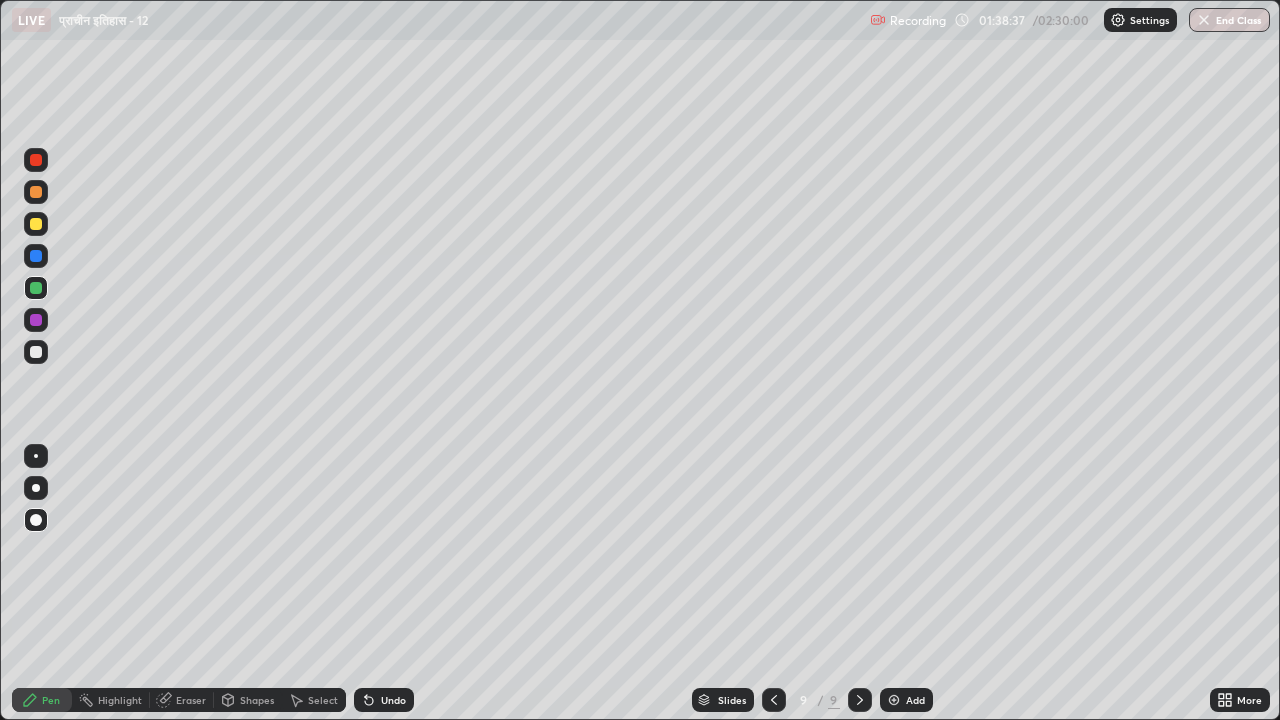 click at bounding box center [894, 700] 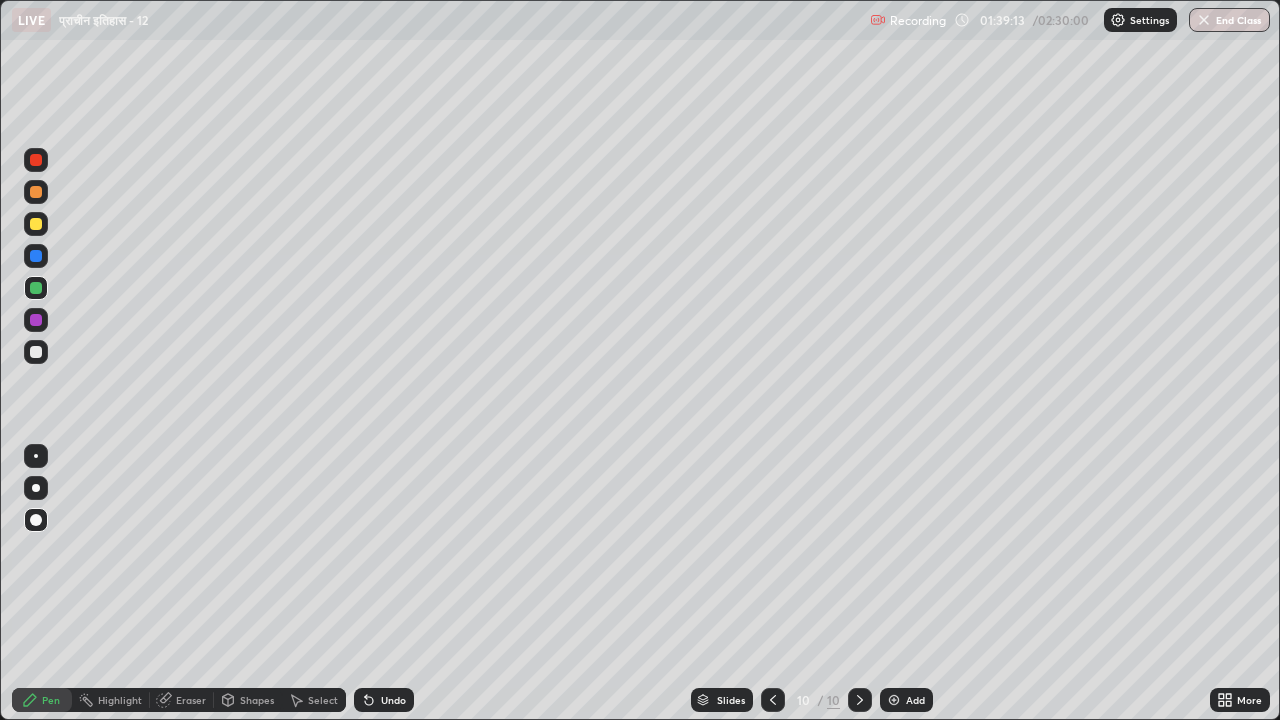 click at bounding box center [36, 224] 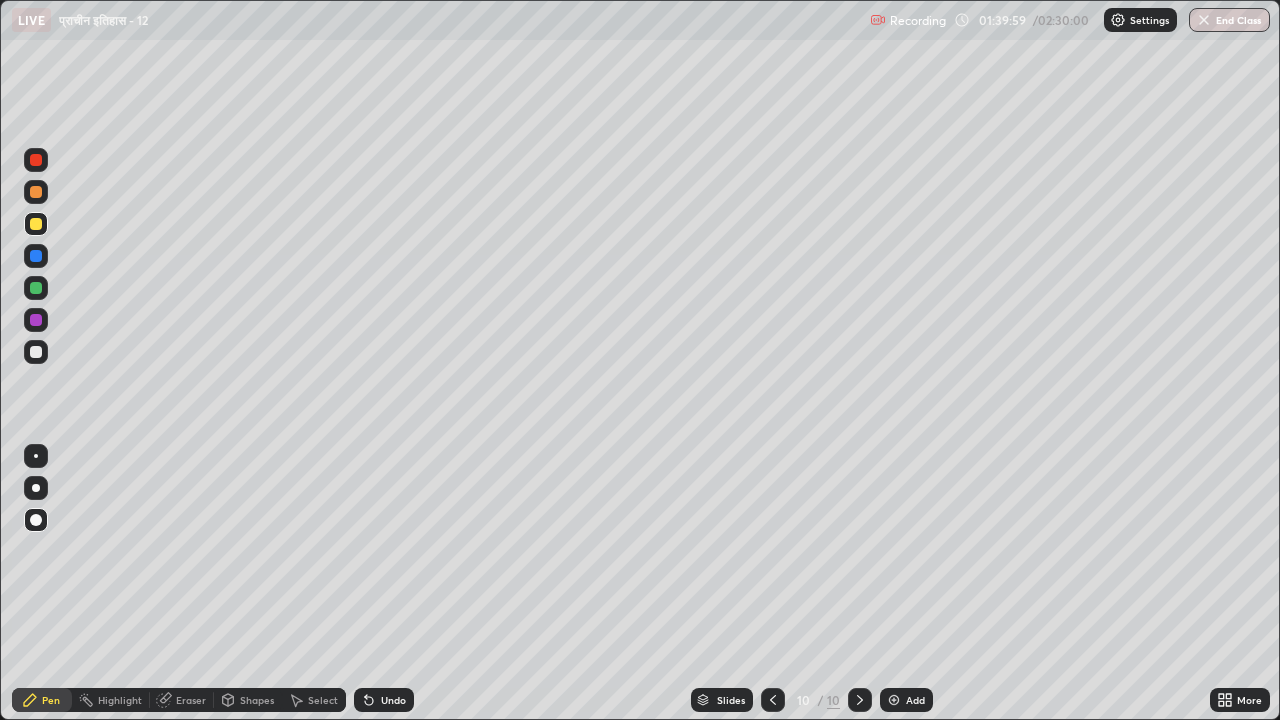 click at bounding box center (36, 352) 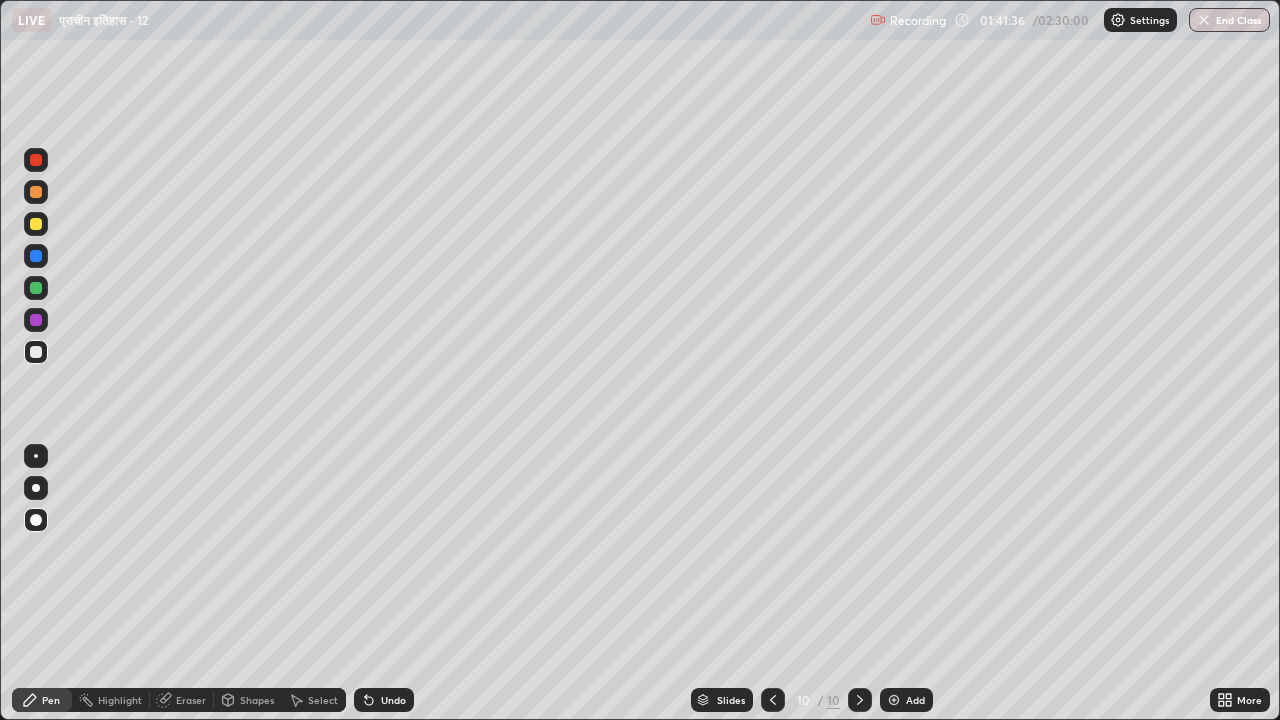 click at bounding box center [36, 288] 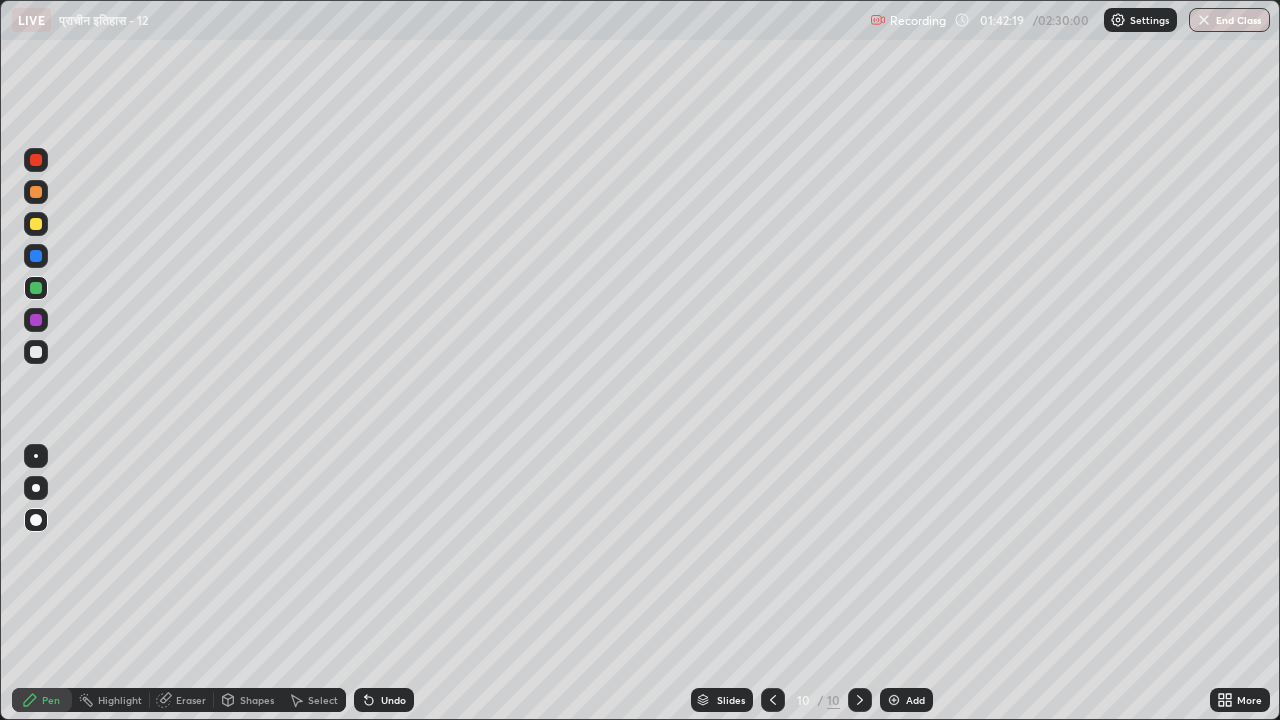click at bounding box center (36, 224) 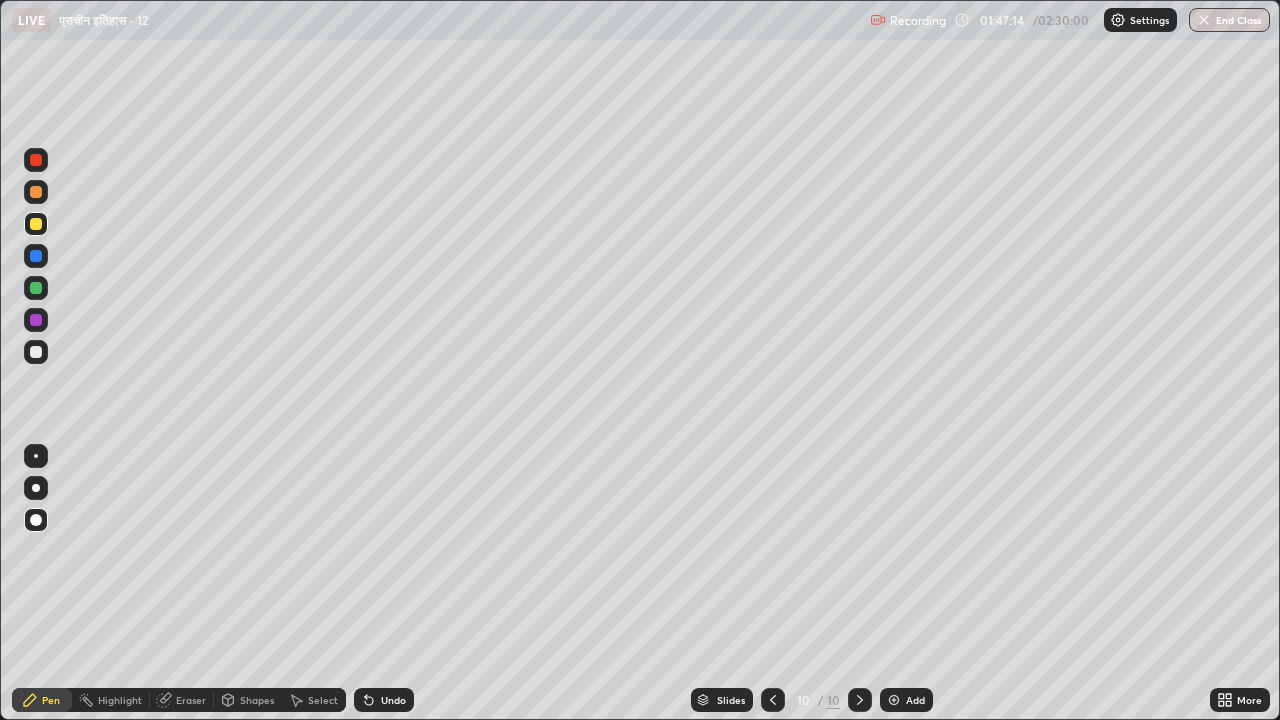 click at bounding box center (894, 700) 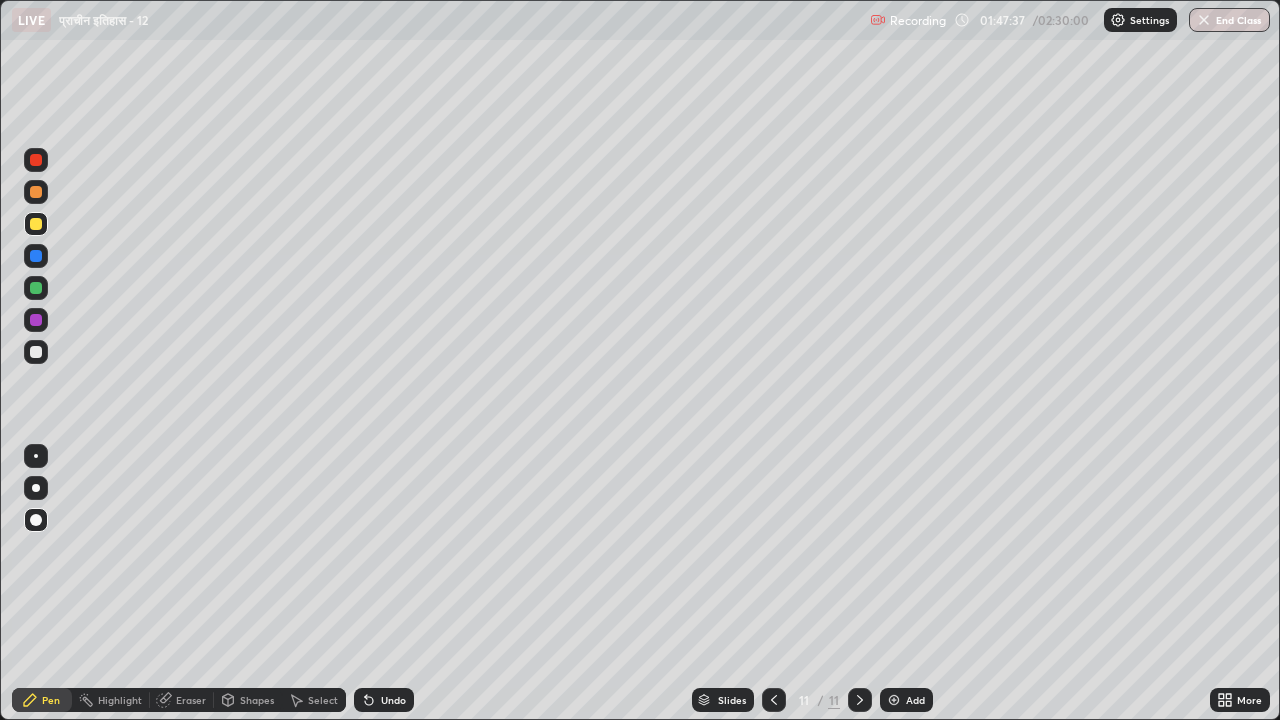 click at bounding box center [36, 288] 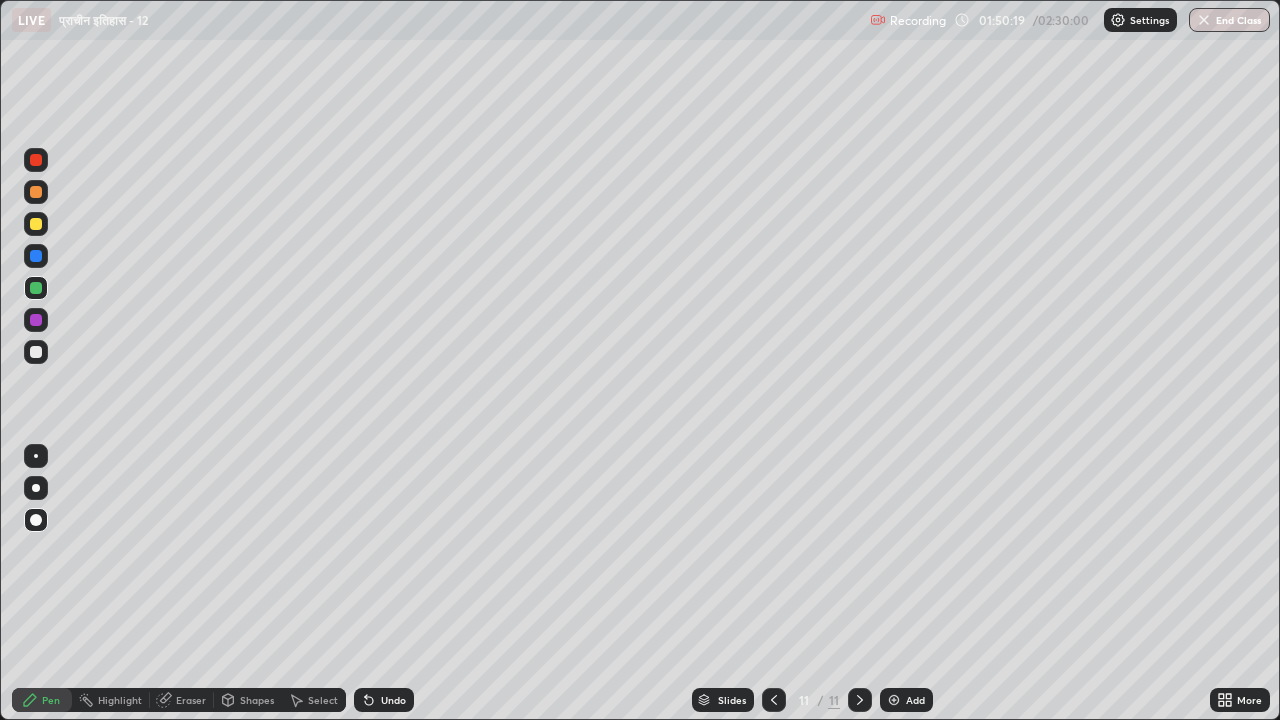 click on "Eraser" at bounding box center [191, 700] 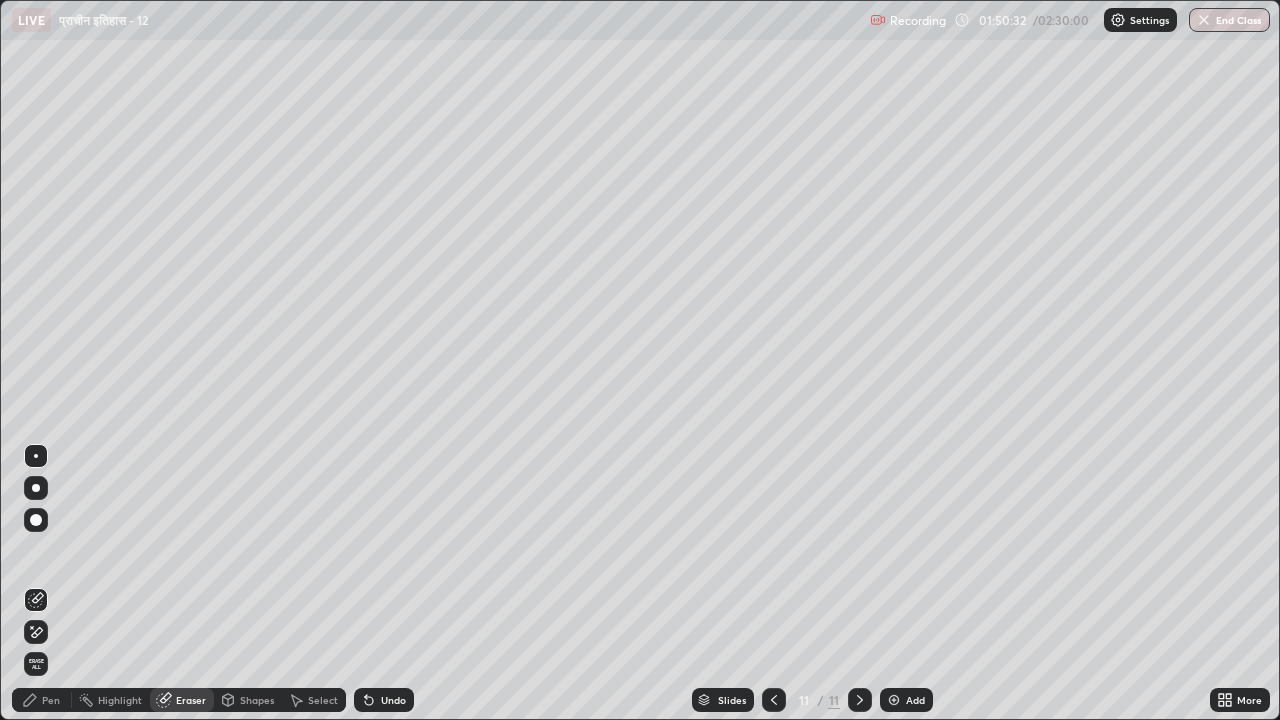 click on "Pen" at bounding box center [42, 700] 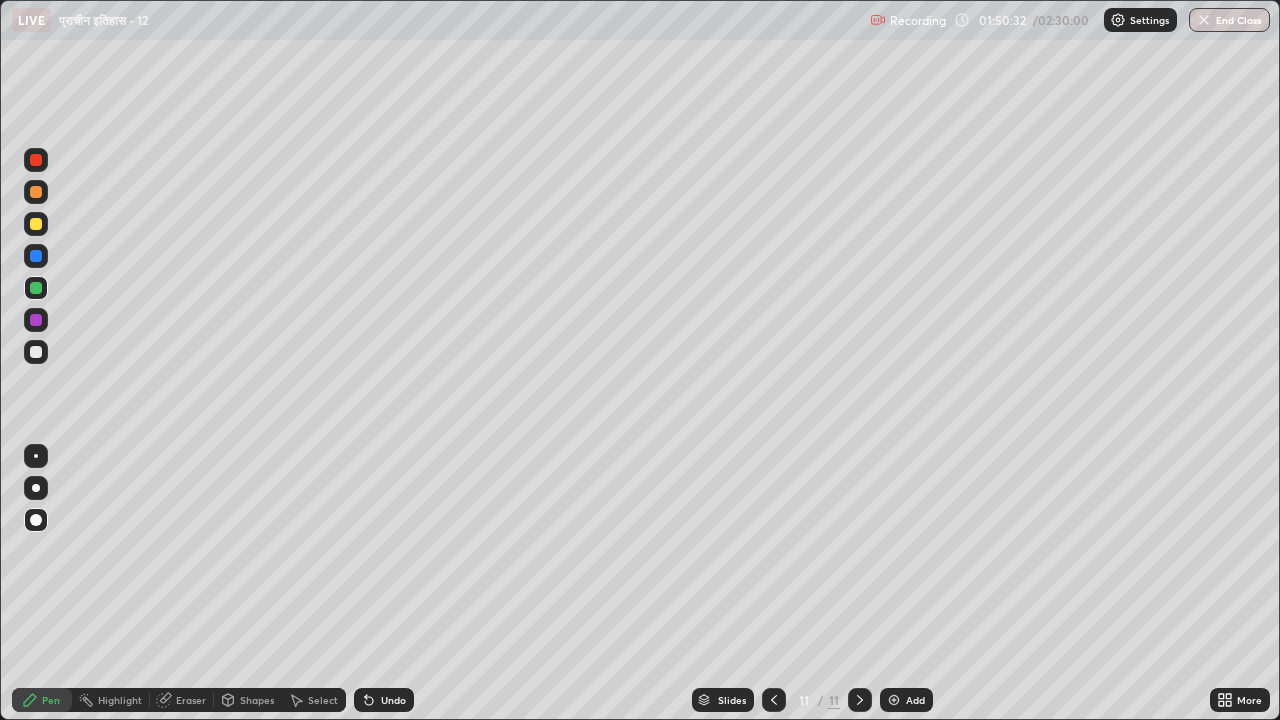 click on "Pen" at bounding box center [51, 700] 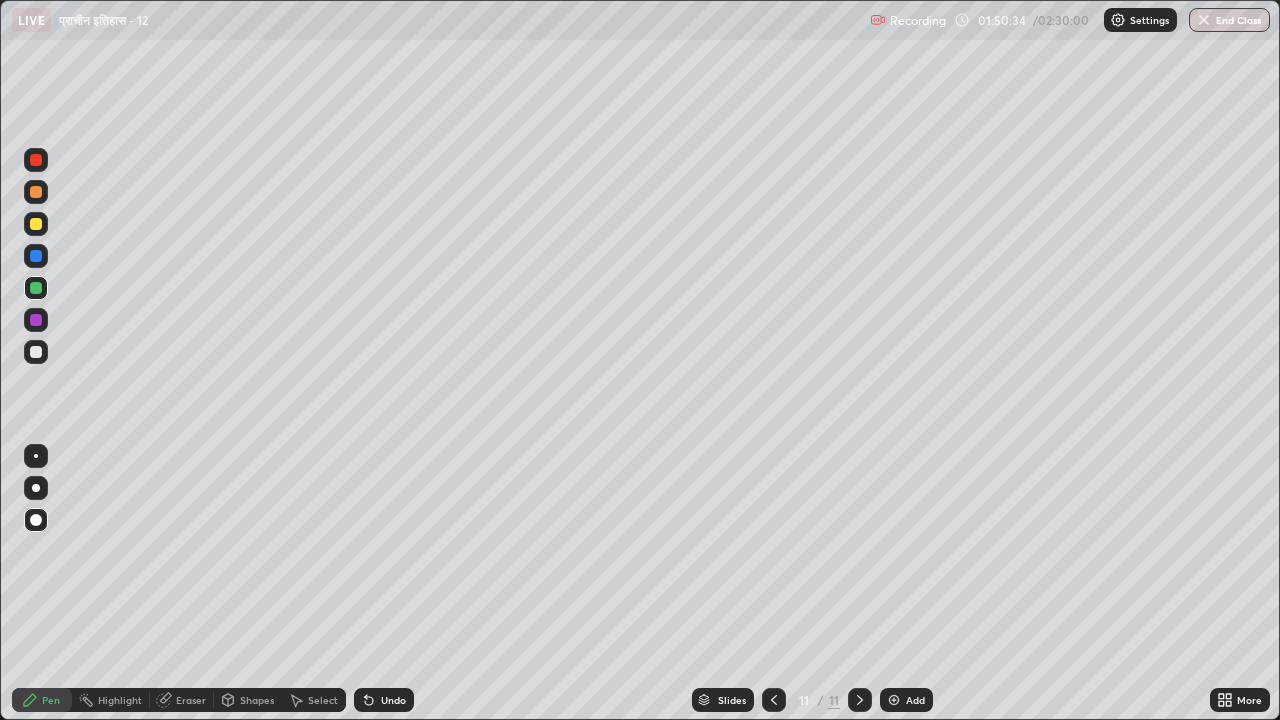 click at bounding box center (36, 224) 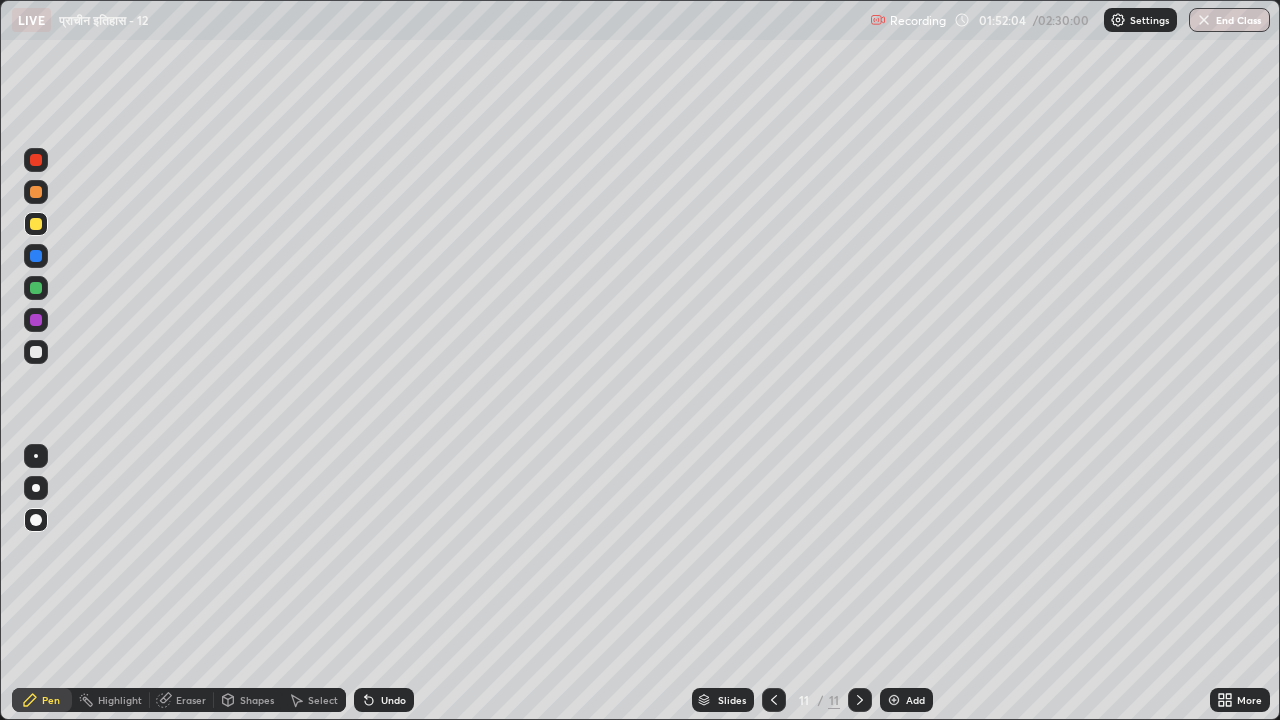 click at bounding box center (36, 352) 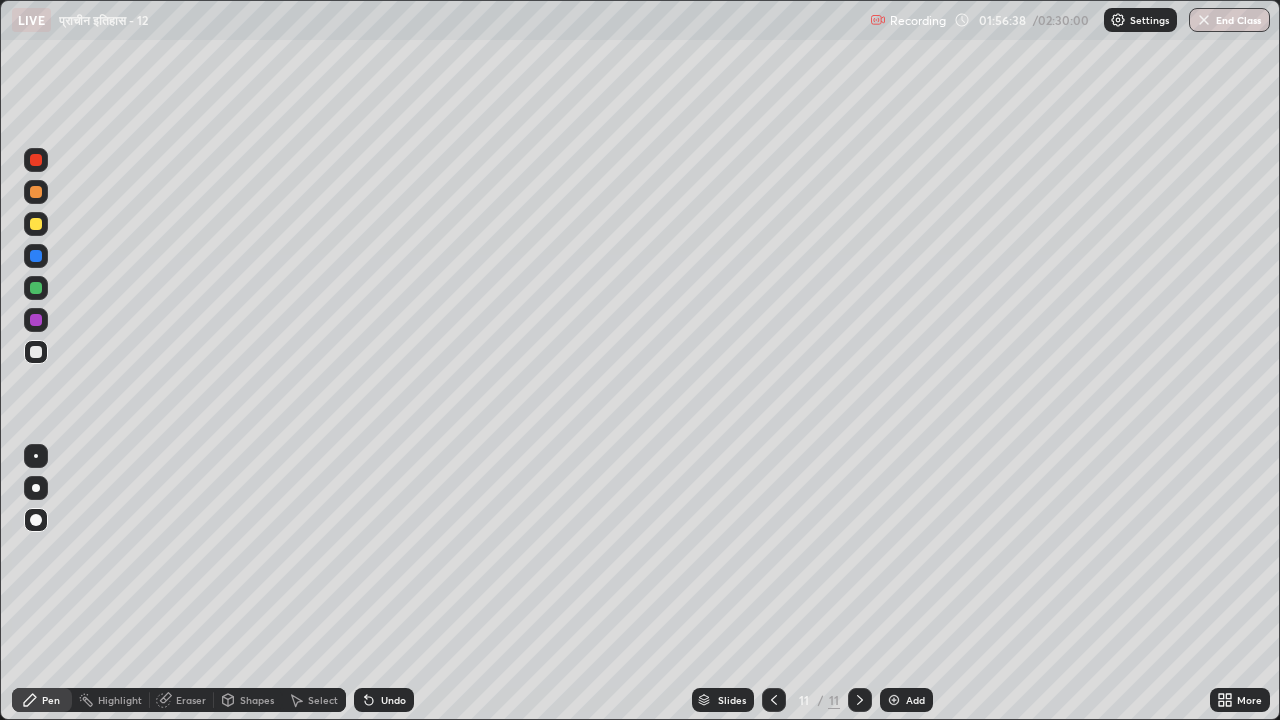 click at bounding box center [894, 700] 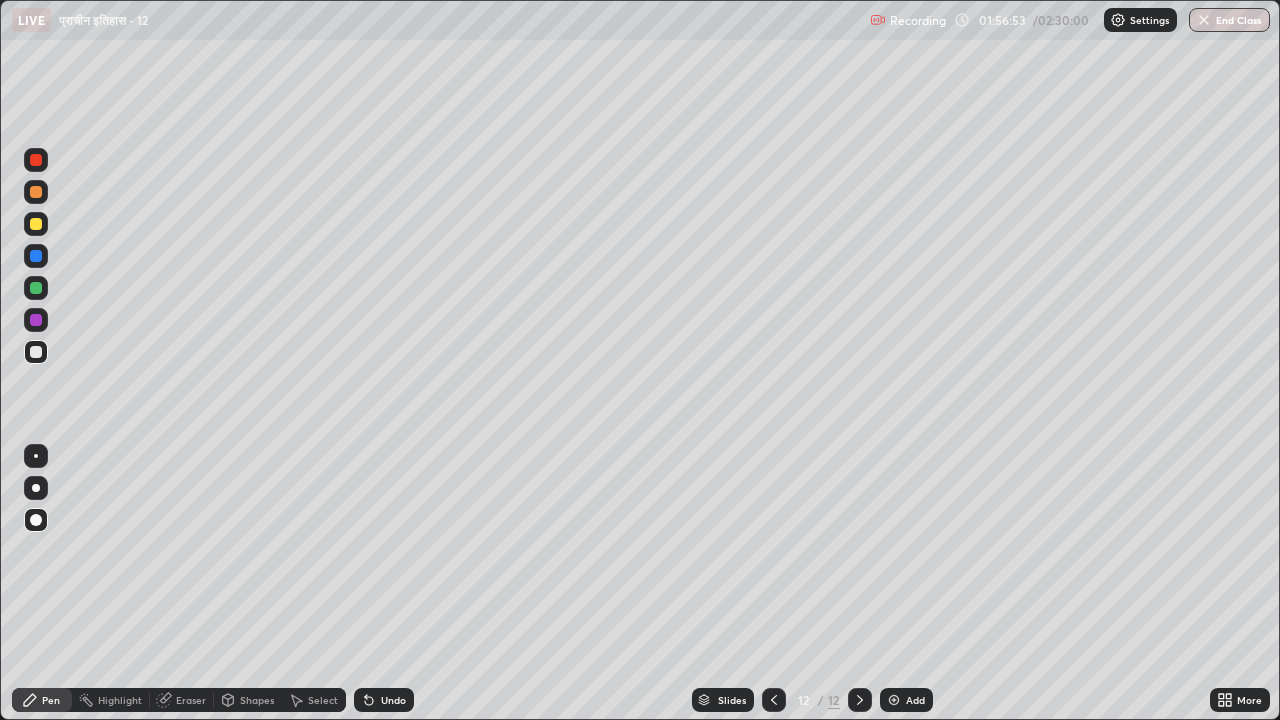 click at bounding box center (36, 224) 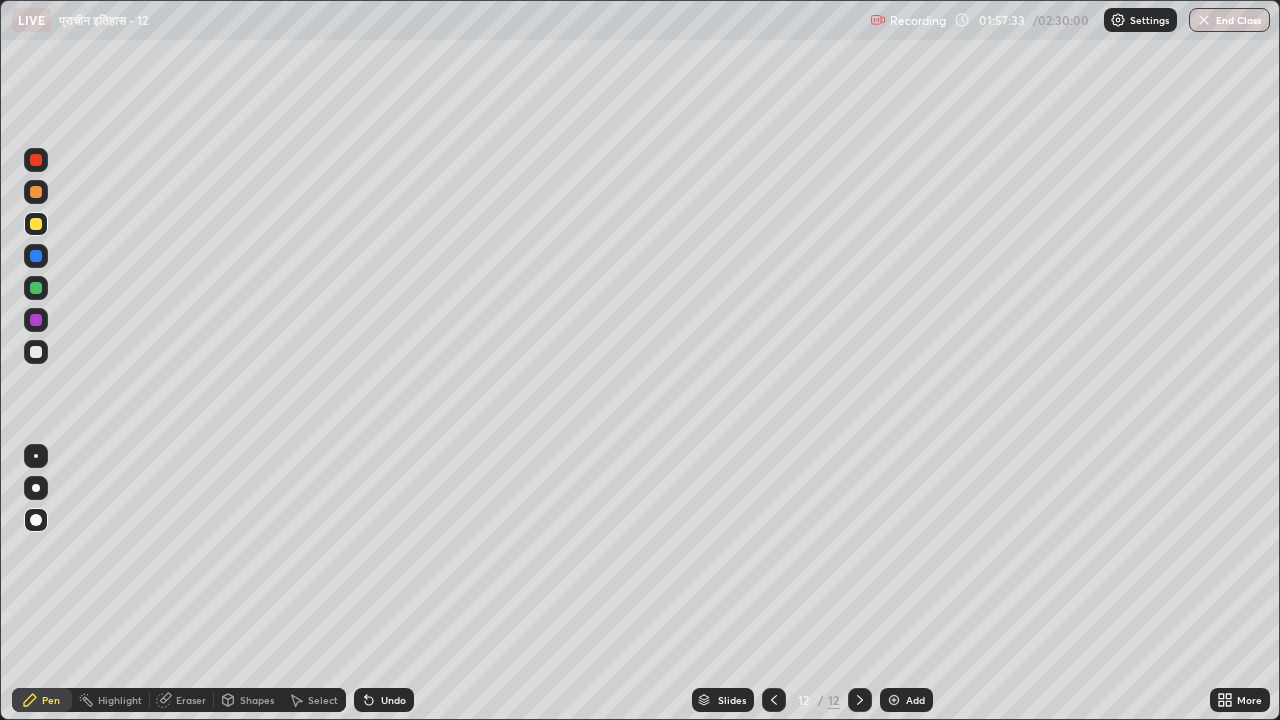 click at bounding box center (36, 288) 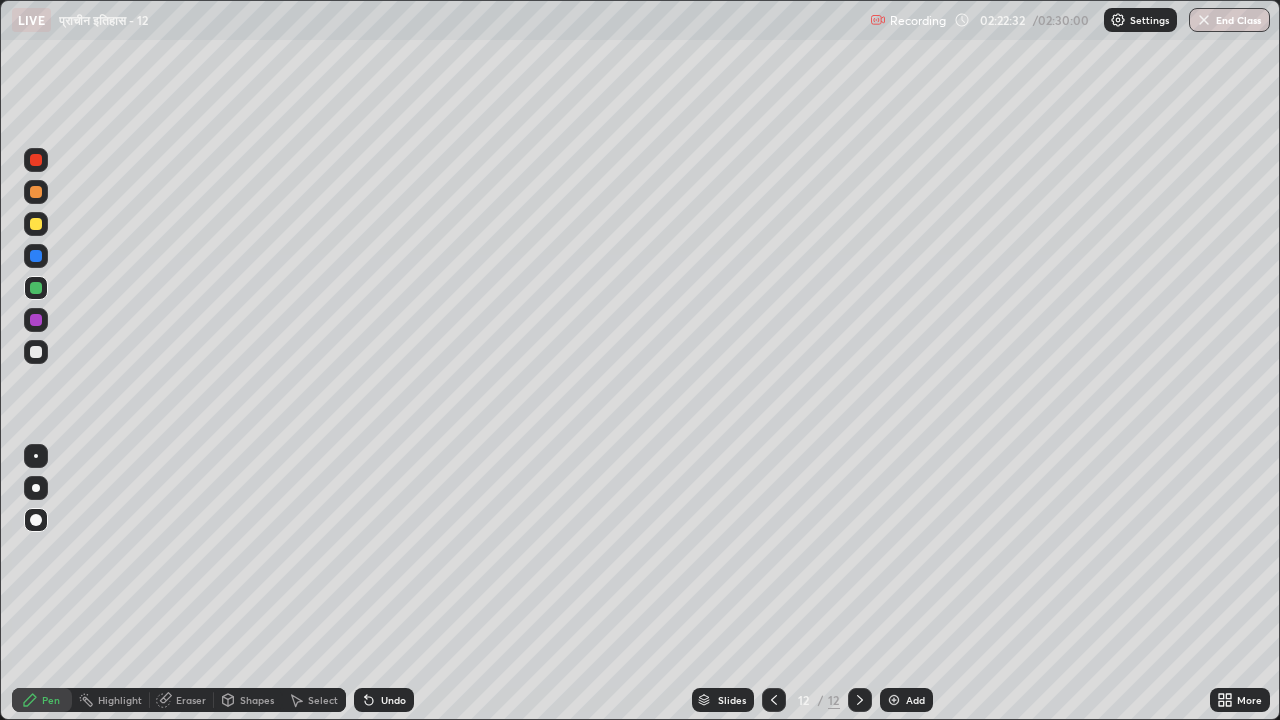 click at bounding box center (894, 700) 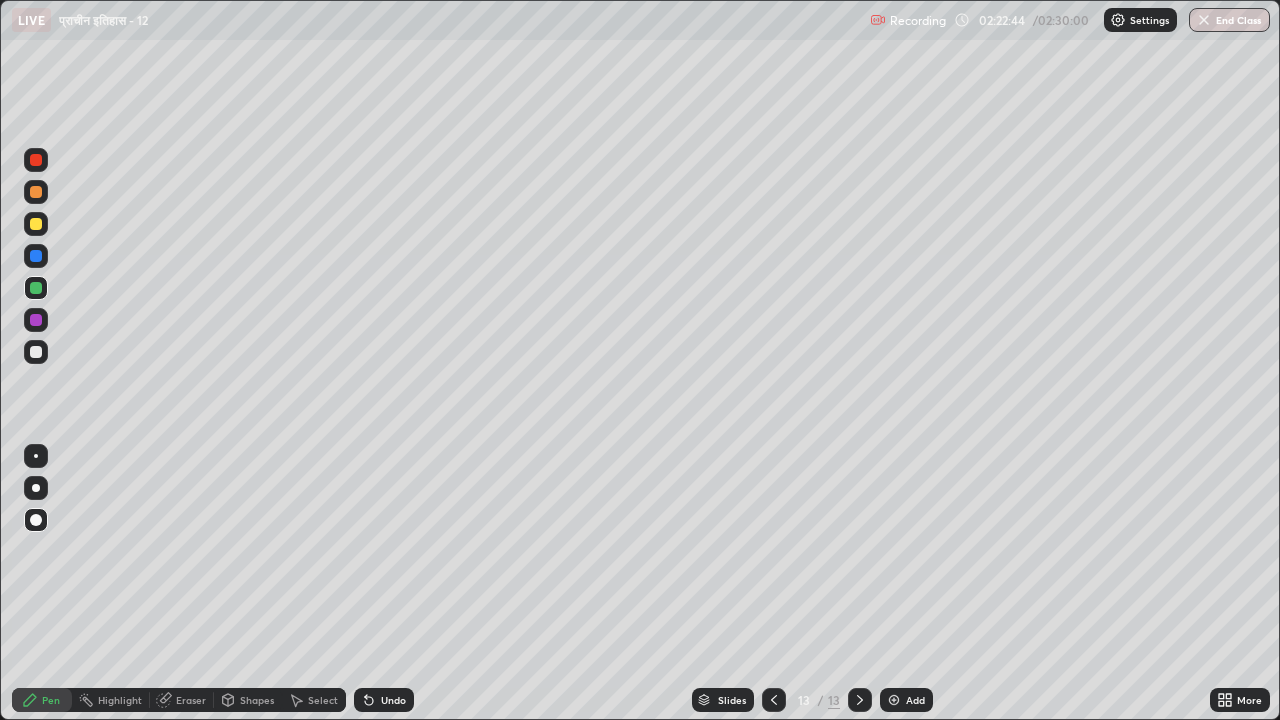 click at bounding box center [36, 224] 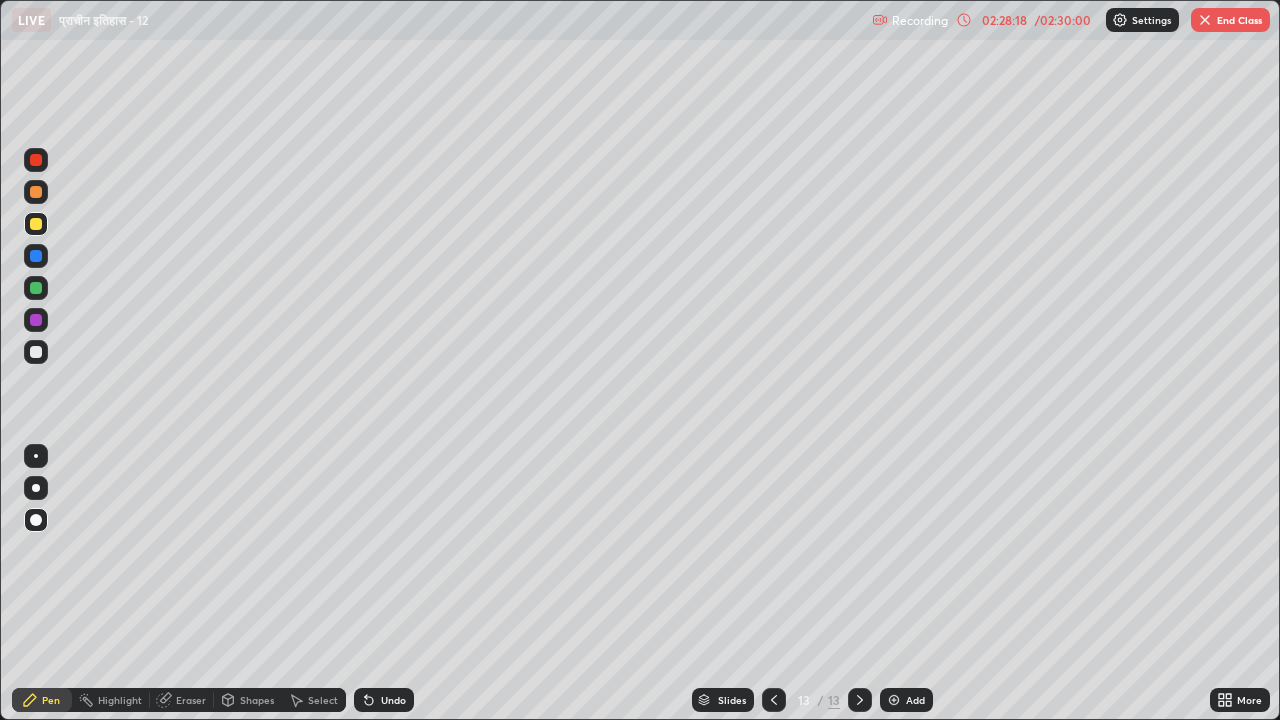 click at bounding box center [894, 700] 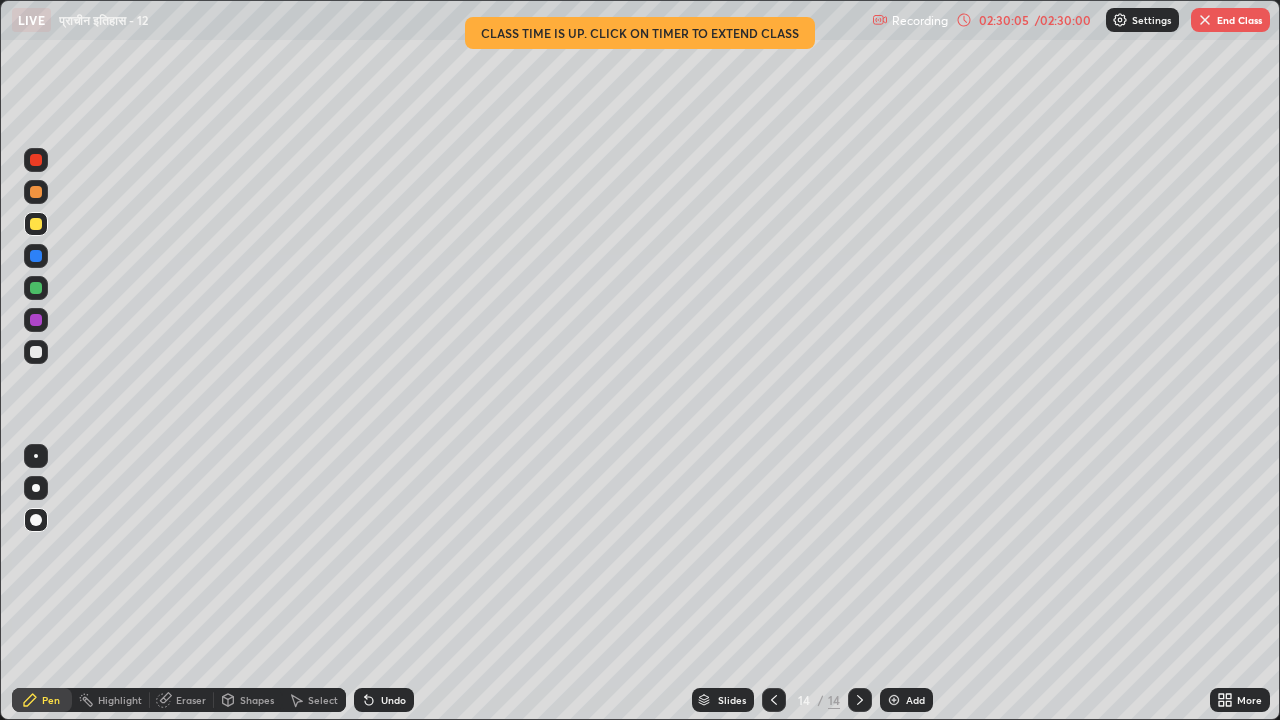 click on "End Class" at bounding box center [1230, 20] 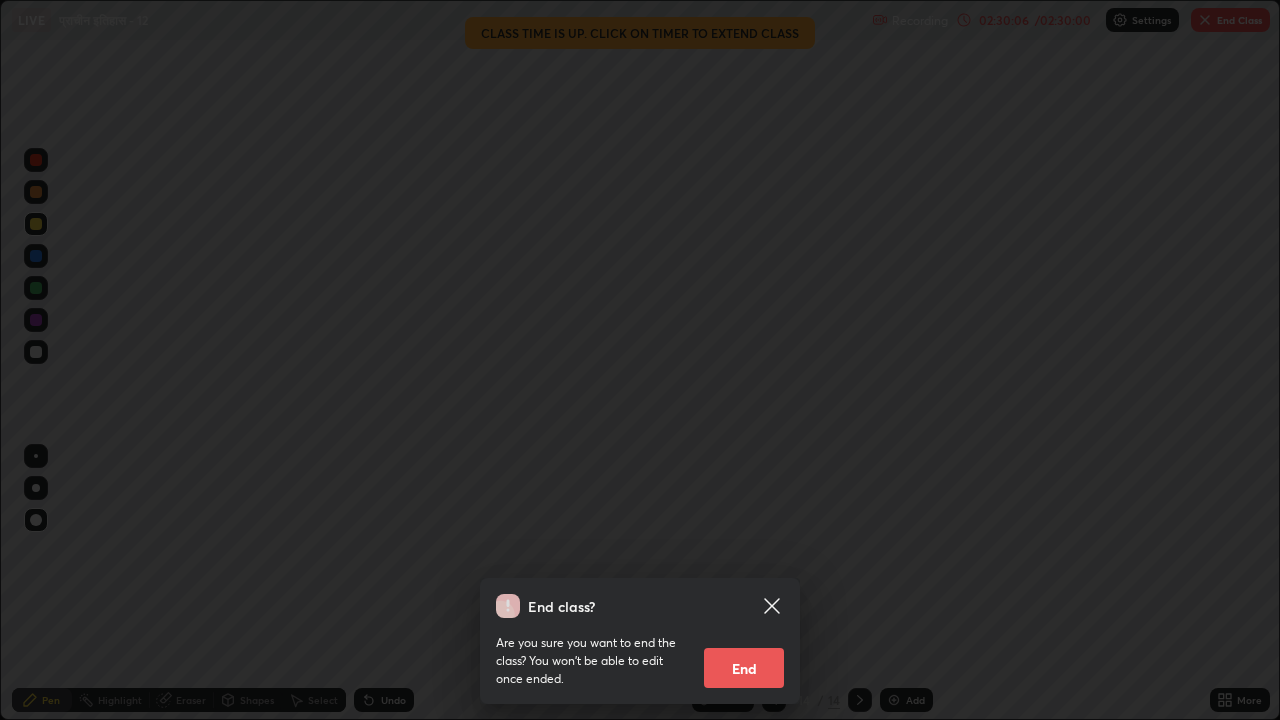 click on "End" at bounding box center (744, 668) 